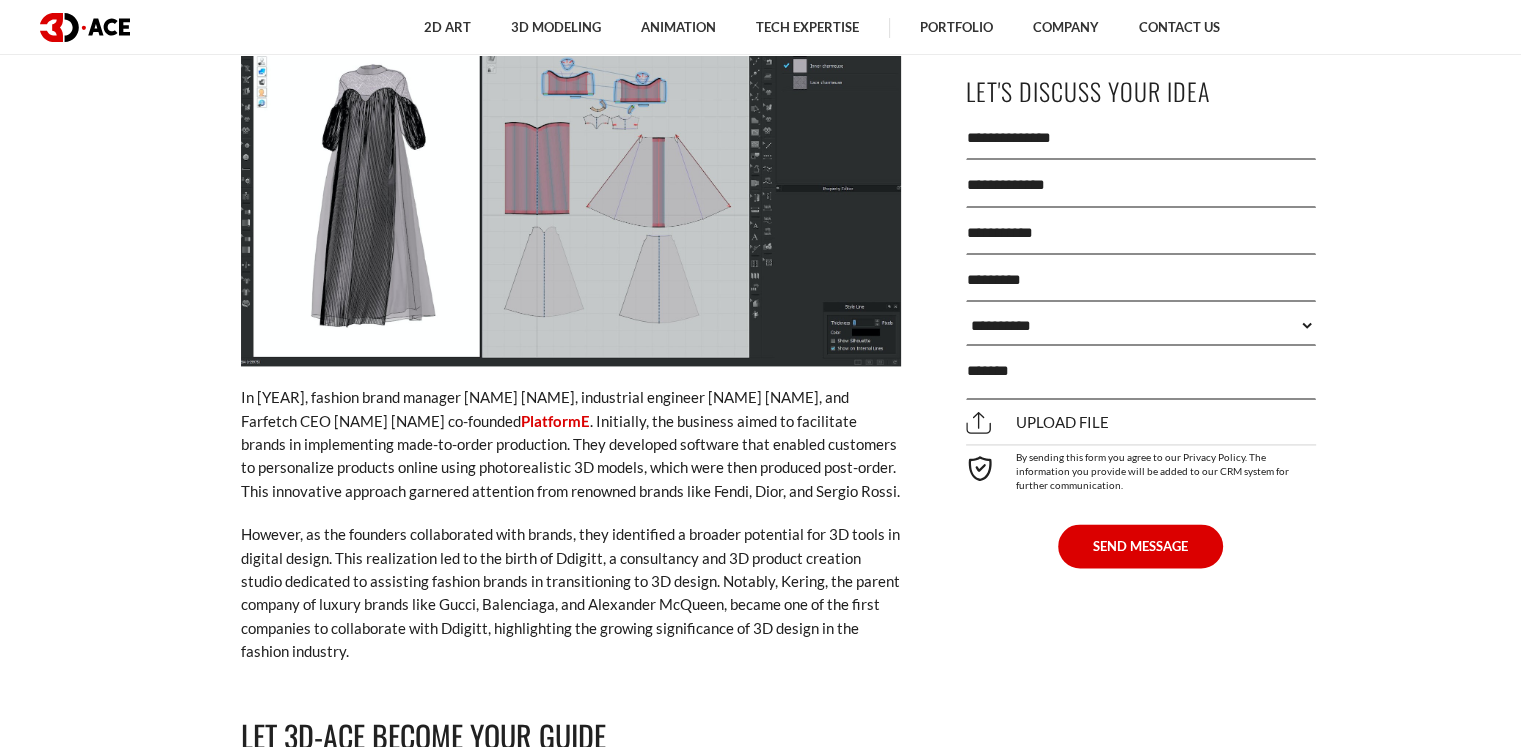 scroll, scrollTop: 10666, scrollLeft: 0, axis: vertical 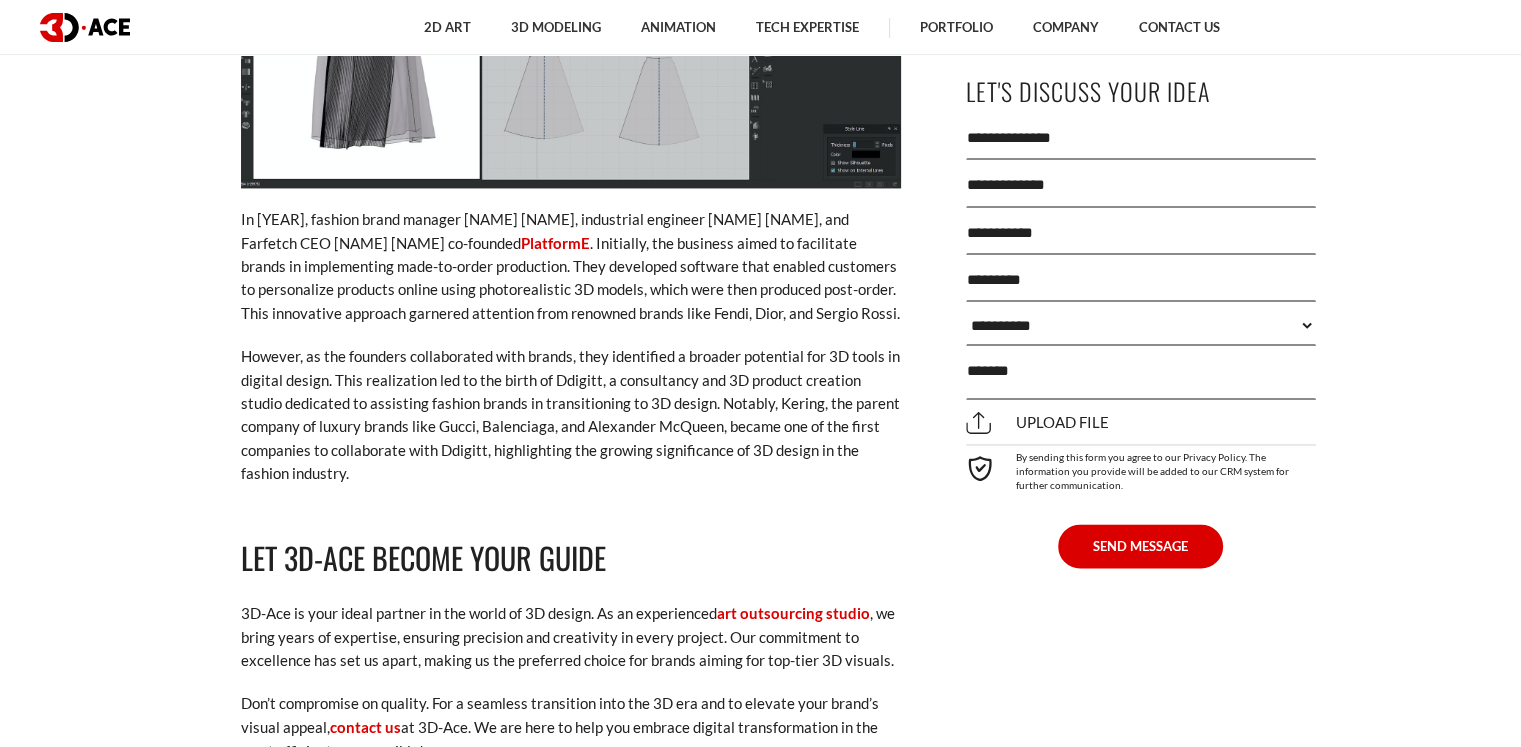 drag, startPoint x: 736, startPoint y: 91, endPoint x: 660, endPoint y: 236, distance: 163.71011 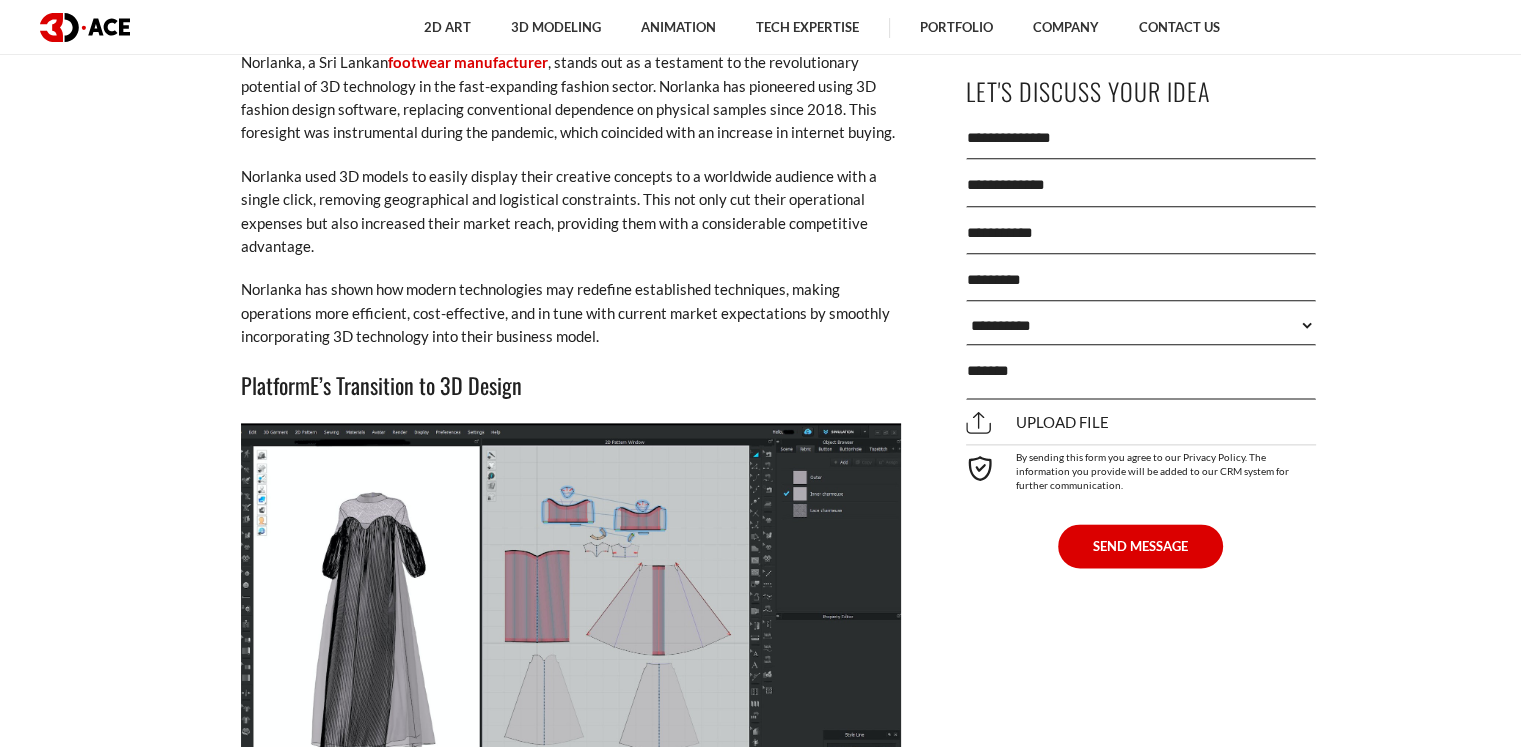 scroll, scrollTop: 10133, scrollLeft: 0, axis: vertical 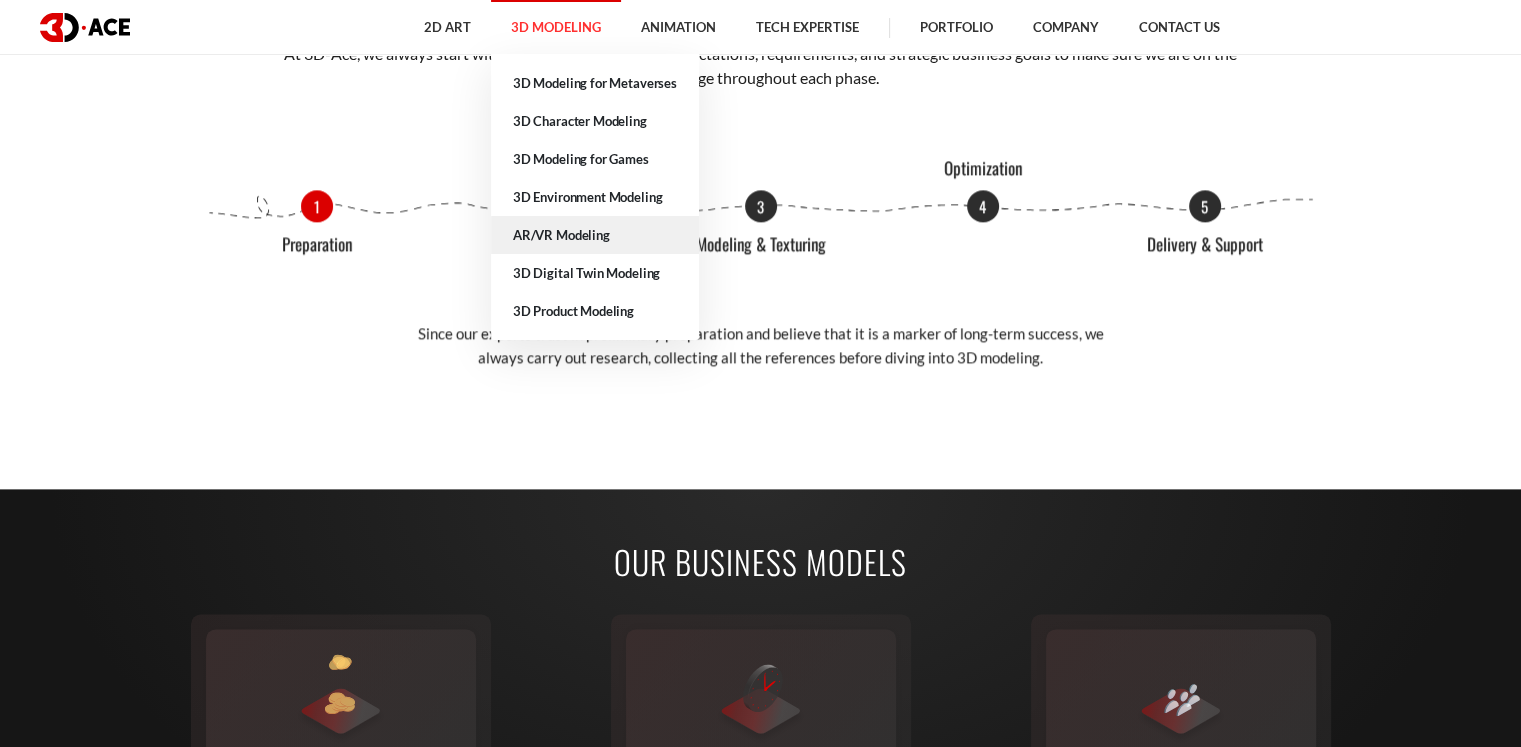 click on "AR/VR Modeling" at bounding box center (595, 235) 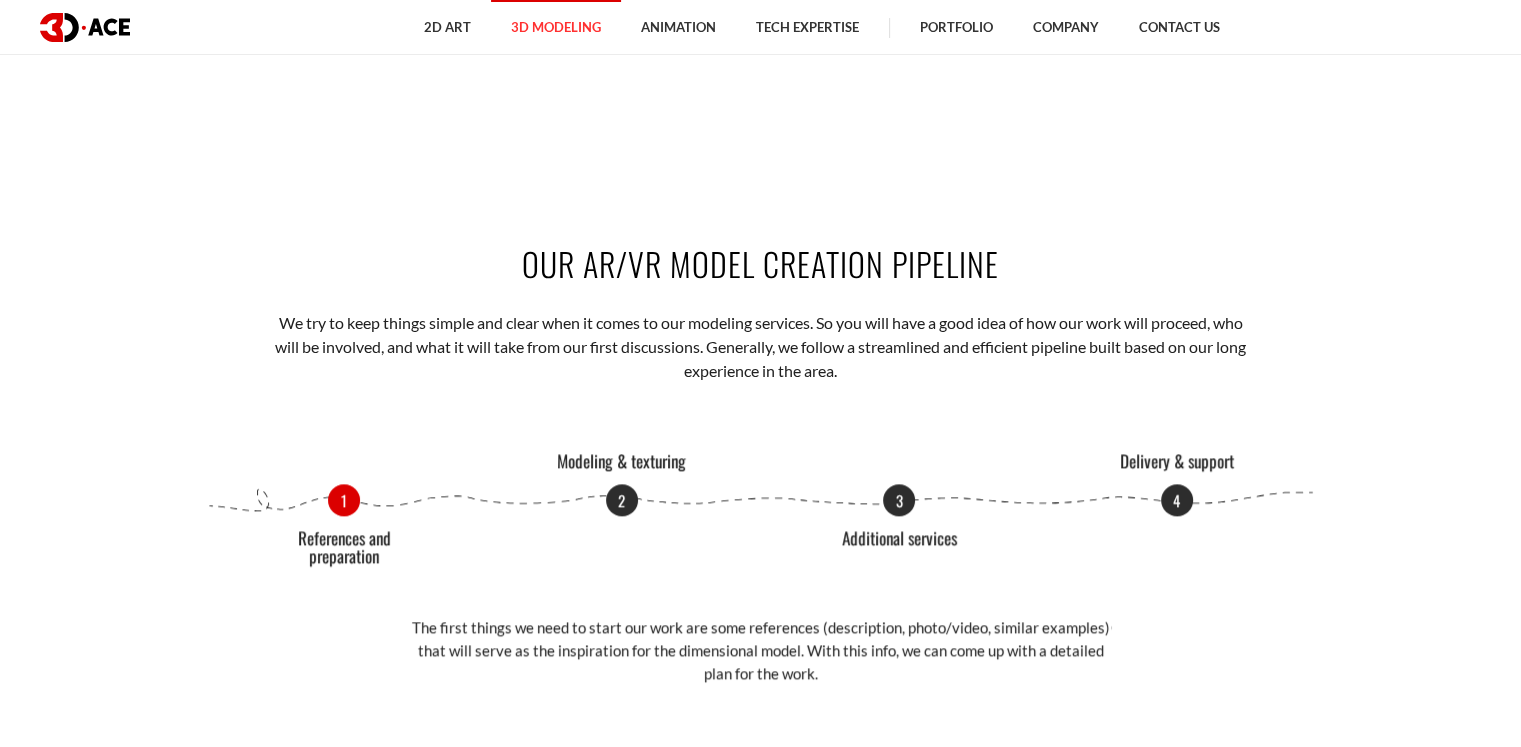 scroll, scrollTop: 2133, scrollLeft: 0, axis: vertical 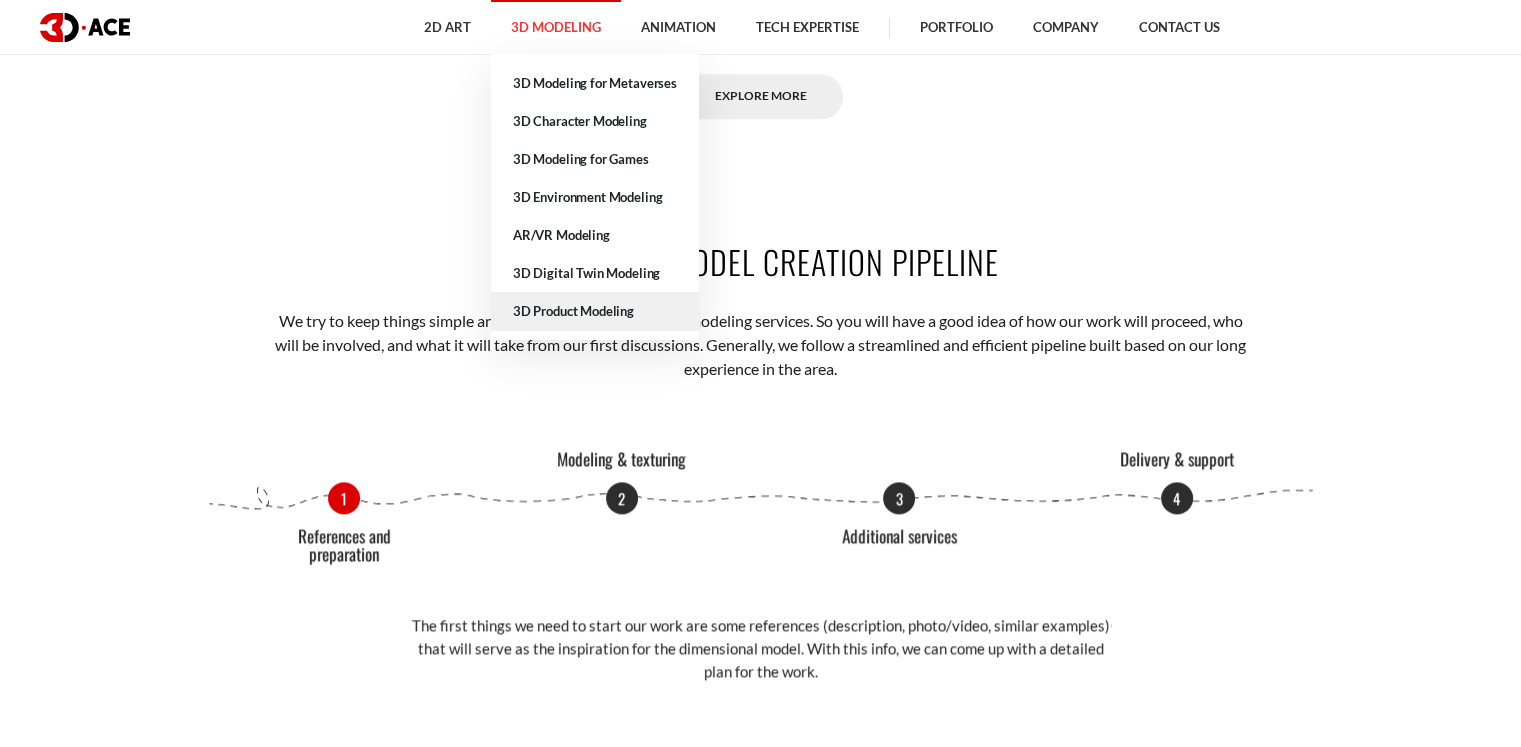 click on "3D Product Modeling" at bounding box center (595, 311) 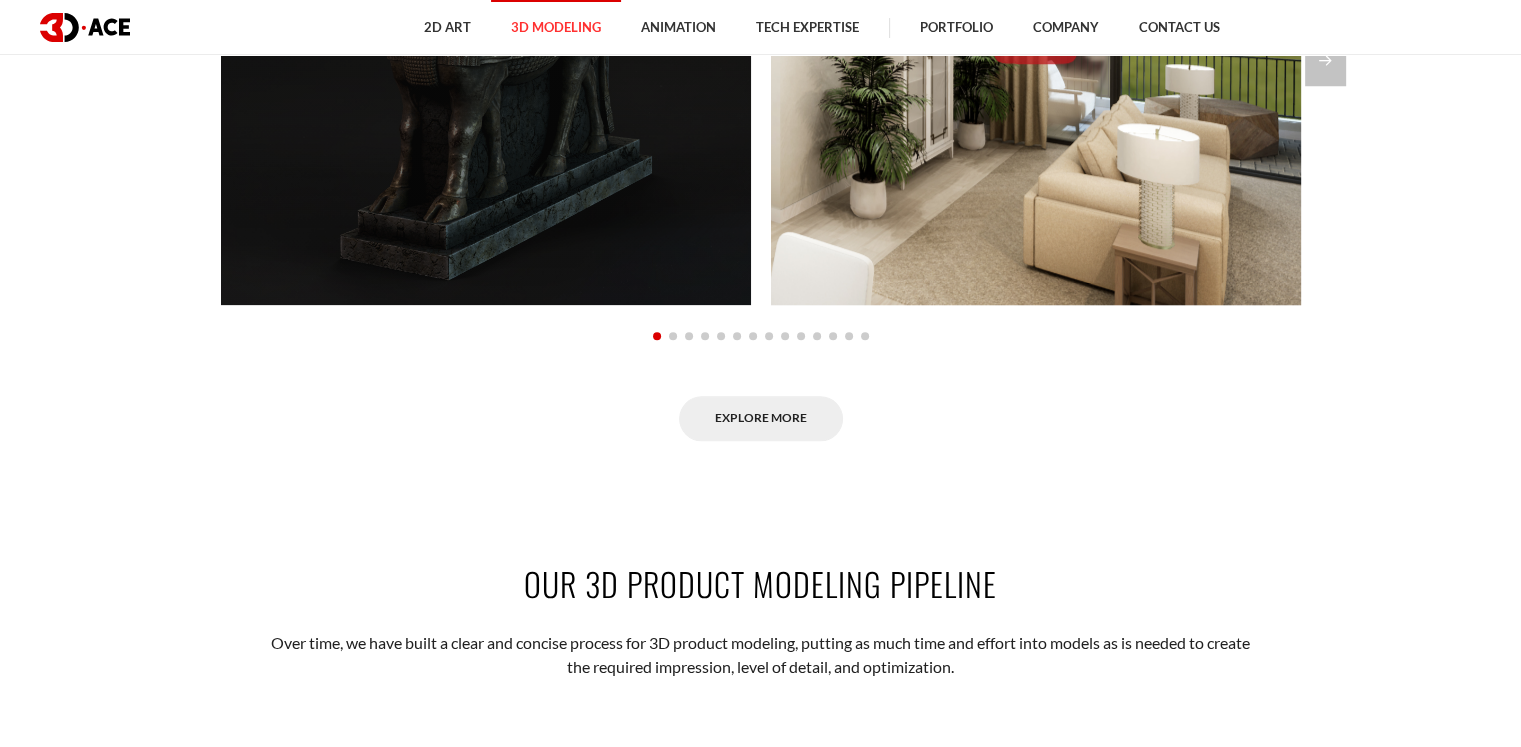 scroll, scrollTop: 1866, scrollLeft: 0, axis: vertical 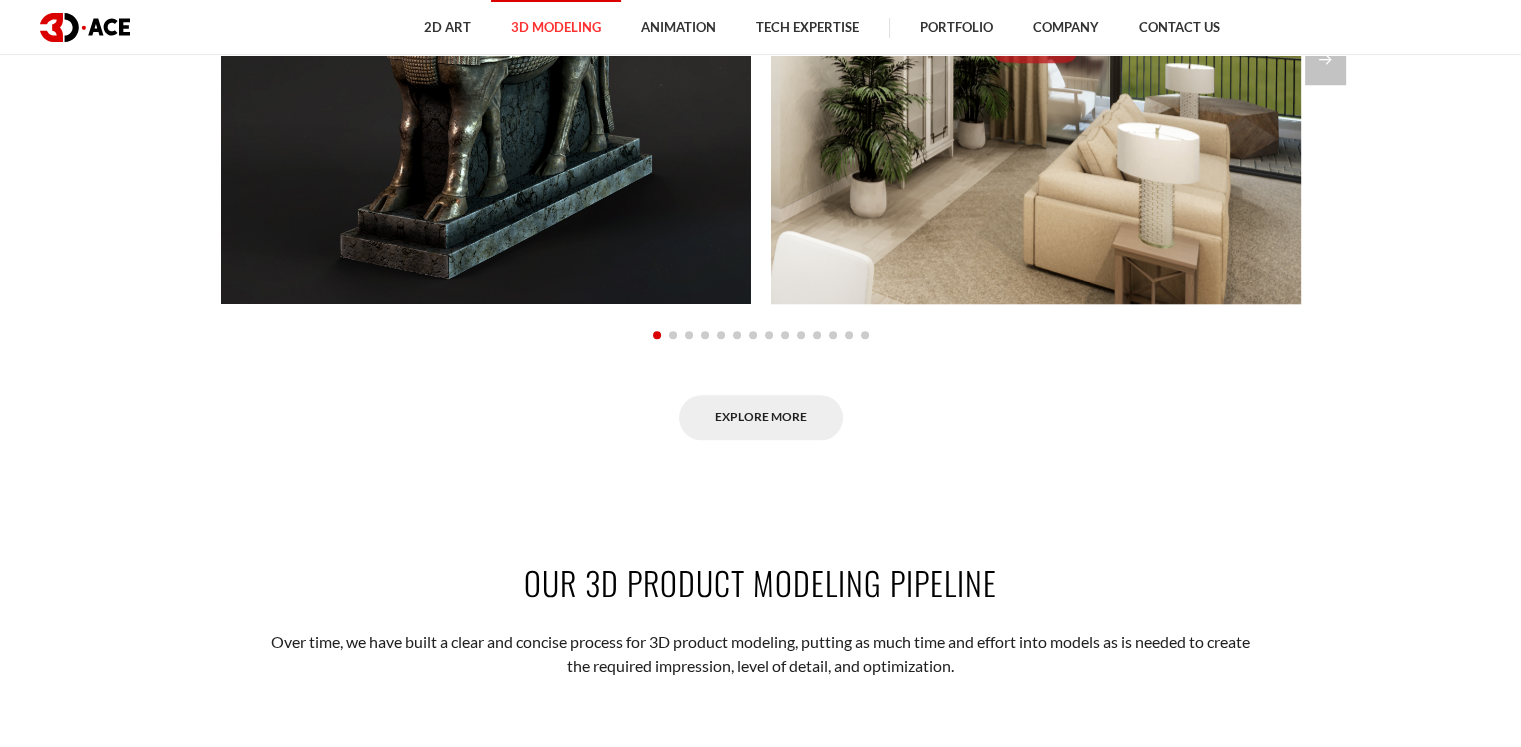 click at bounding box center [761, 333] 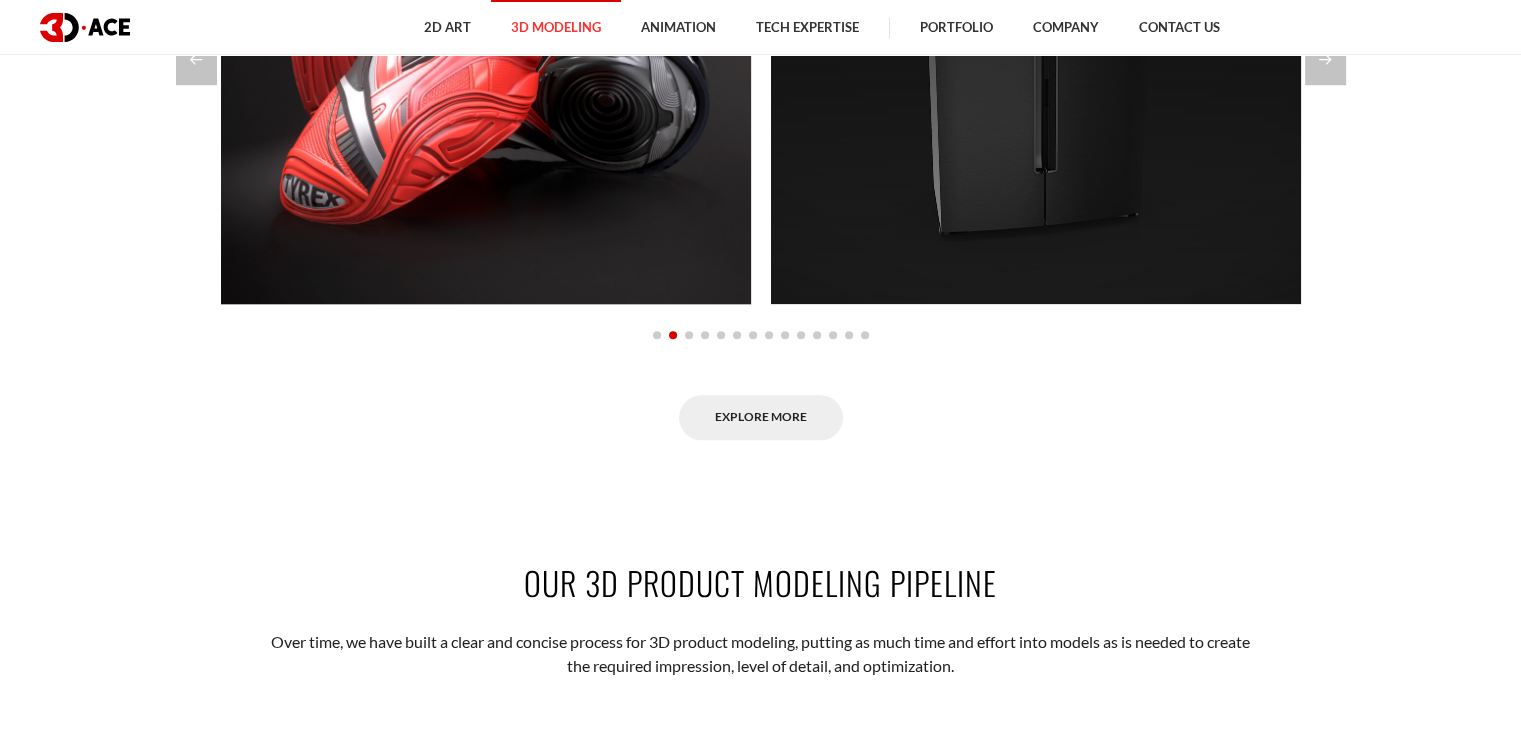 scroll, scrollTop: 1600, scrollLeft: 0, axis: vertical 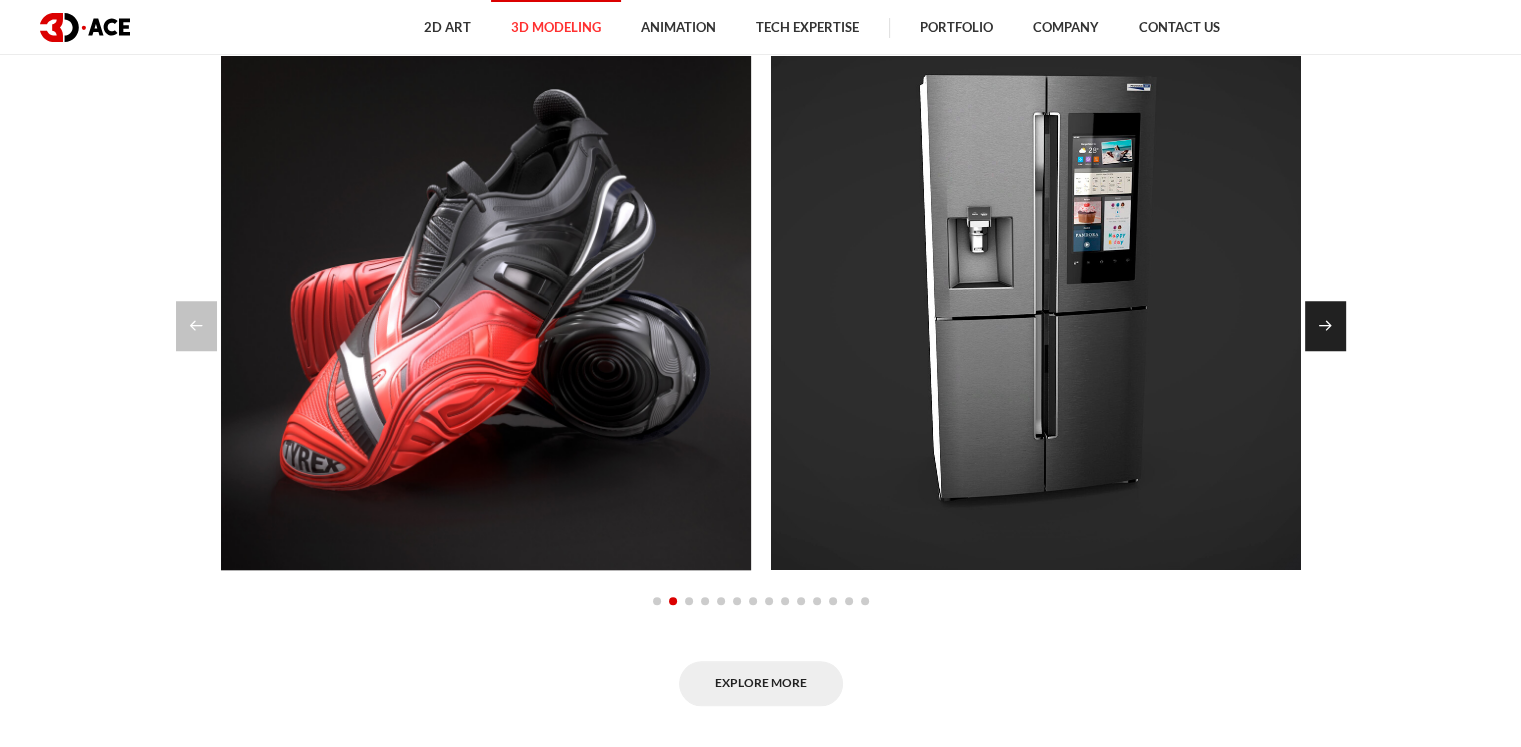 click at bounding box center [1325, 326] 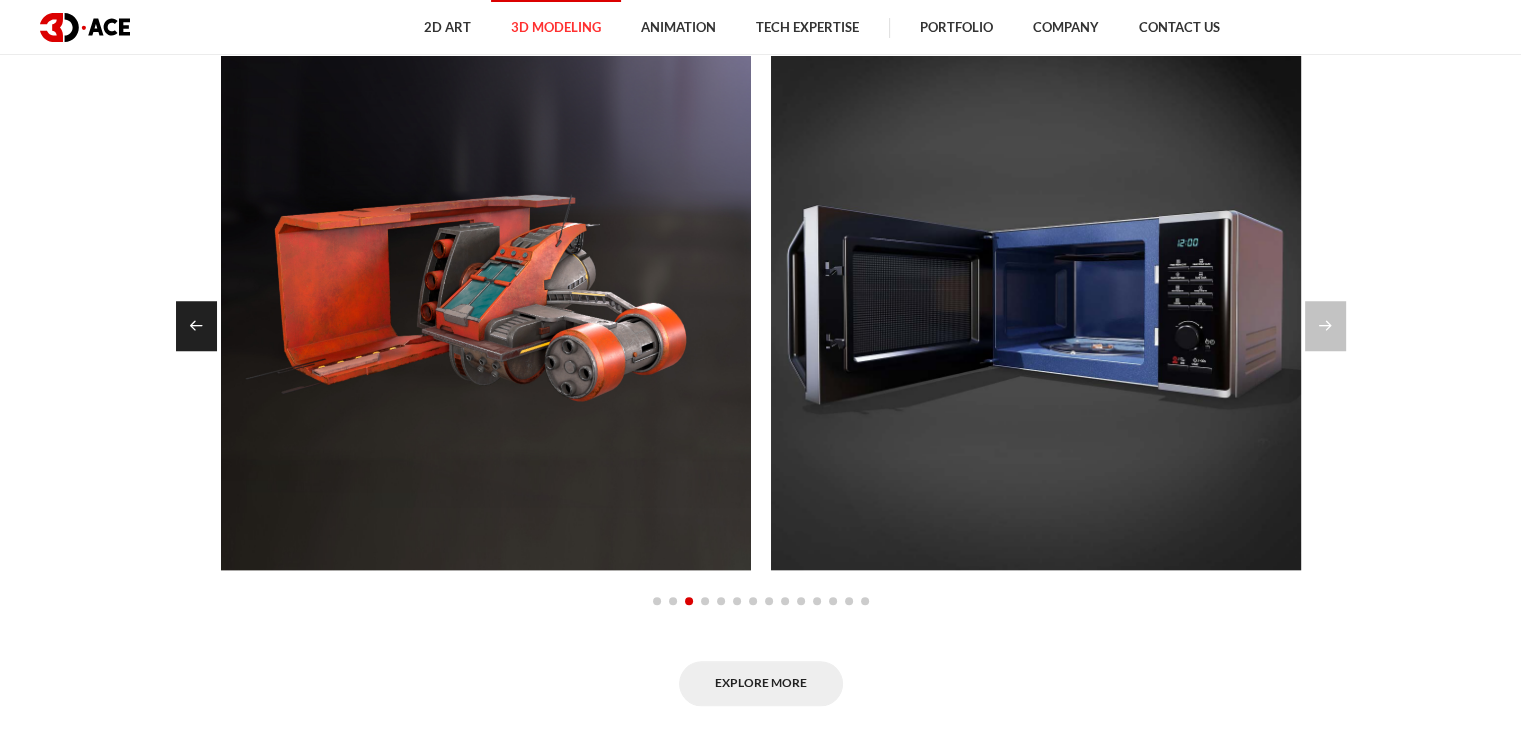 click at bounding box center [196, 326] 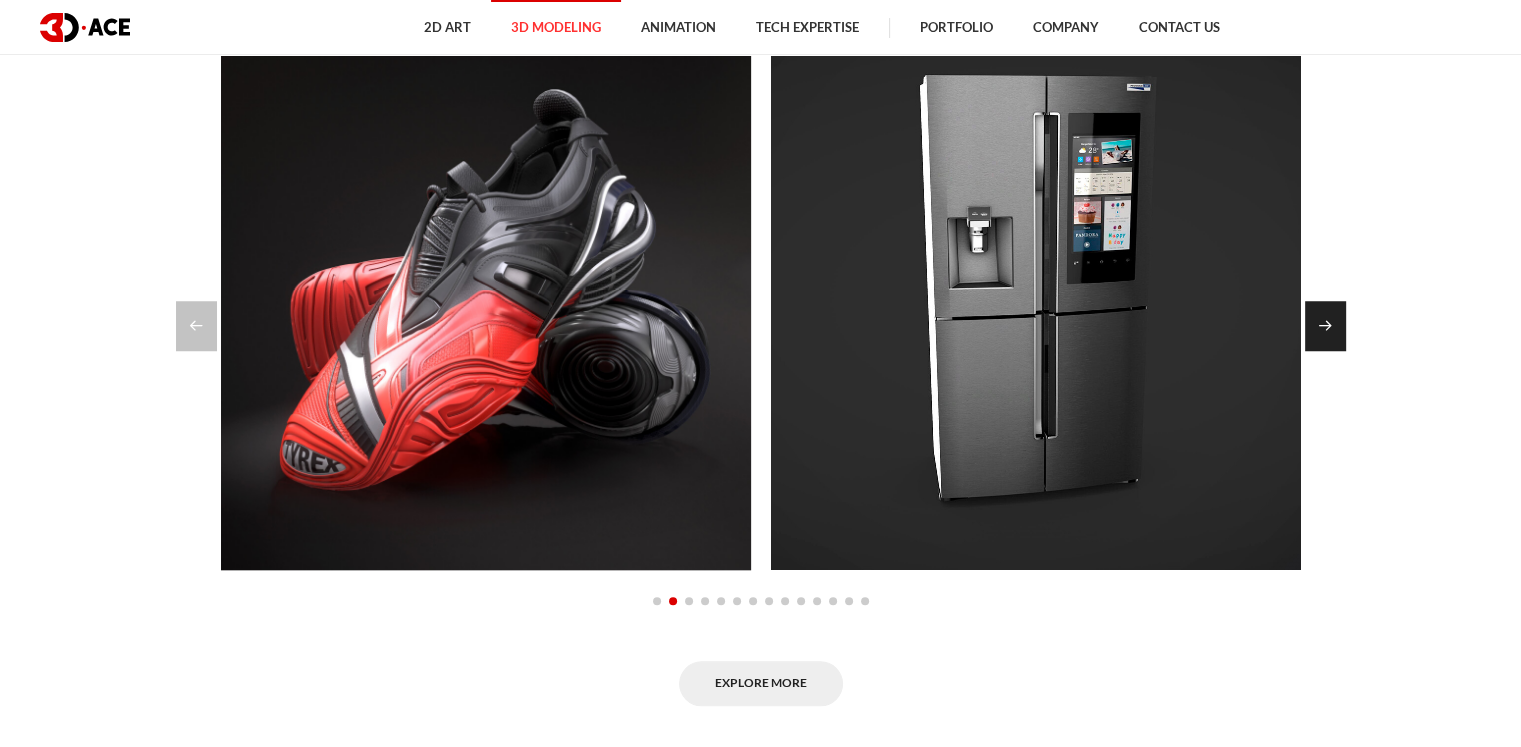 click at bounding box center (1325, 326) 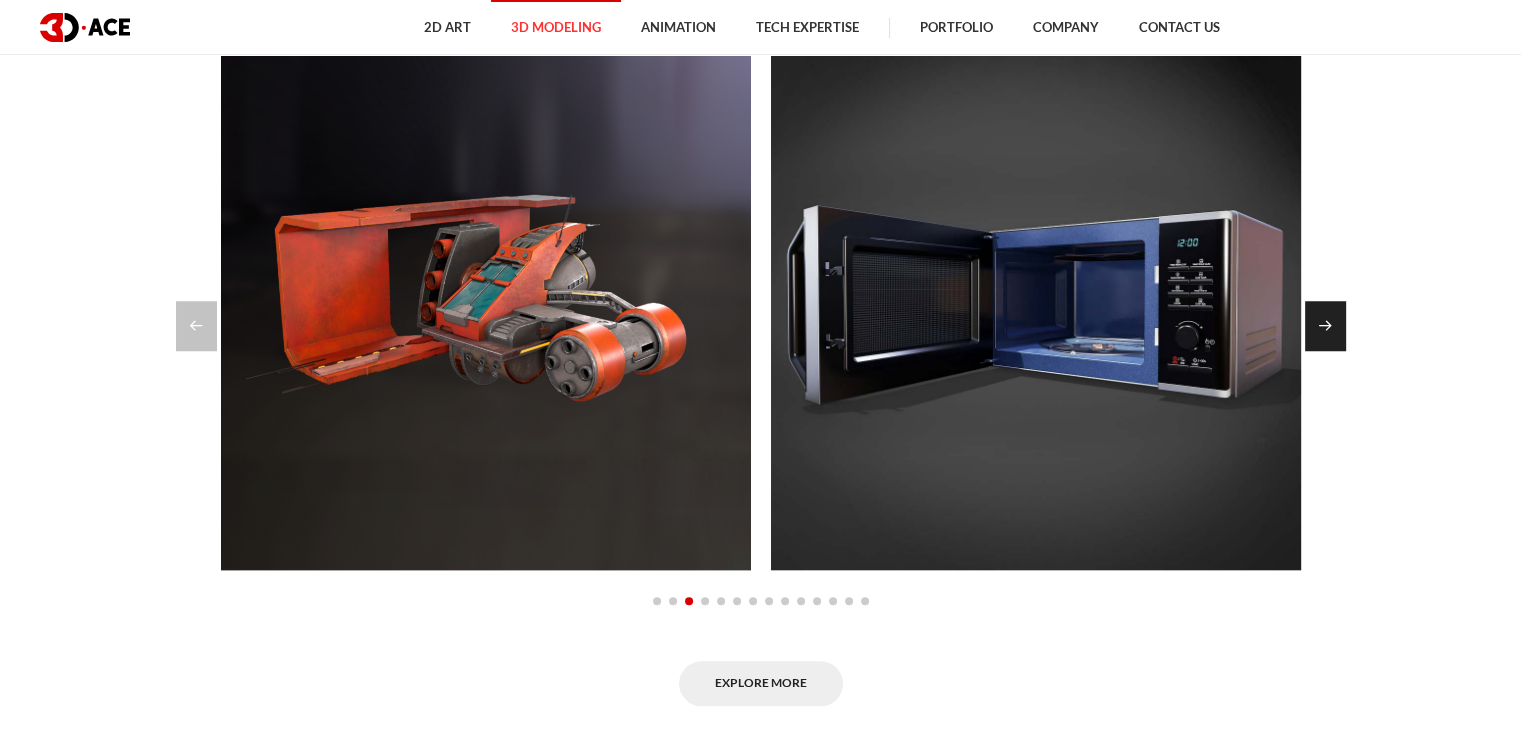click at bounding box center [1325, 326] 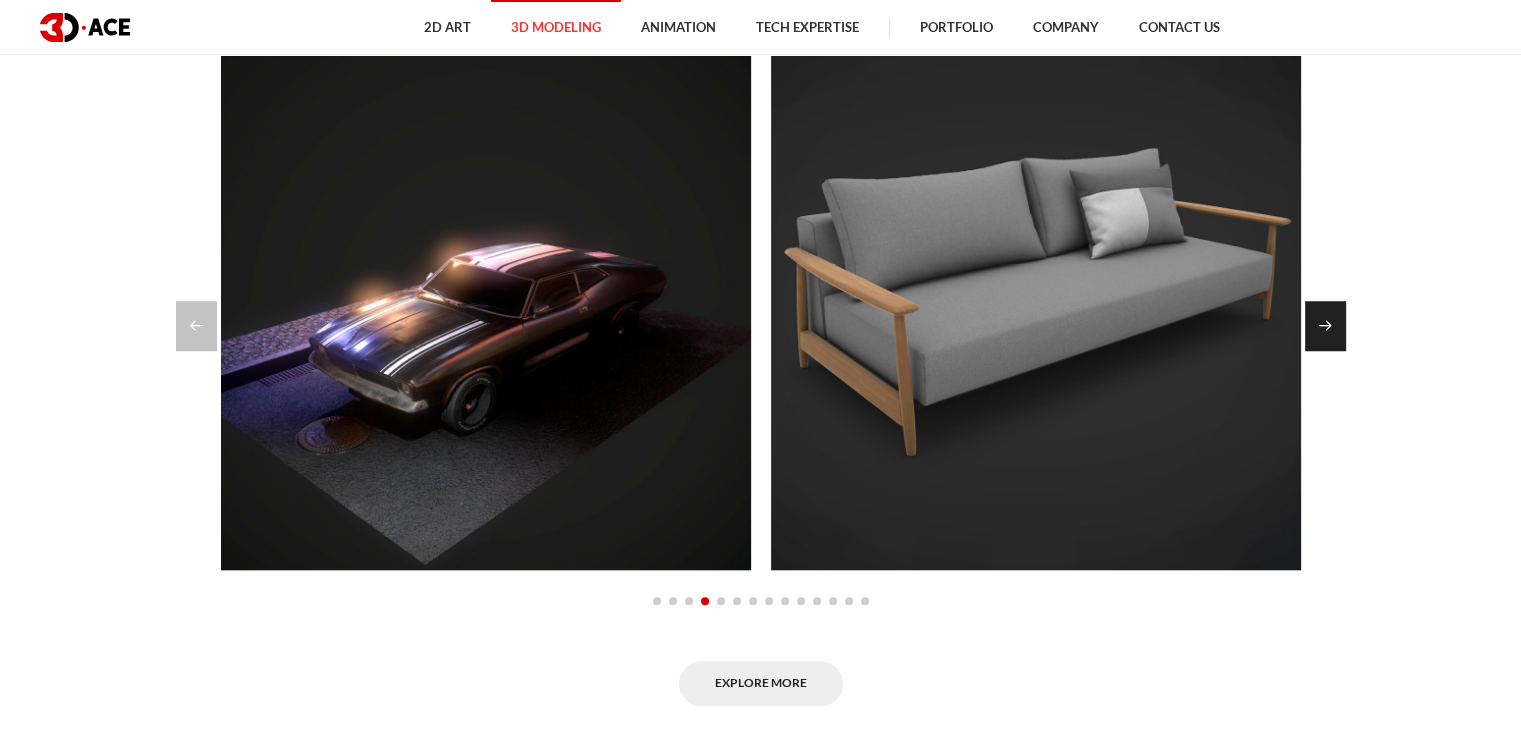 click at bounding box center [1325, 326] 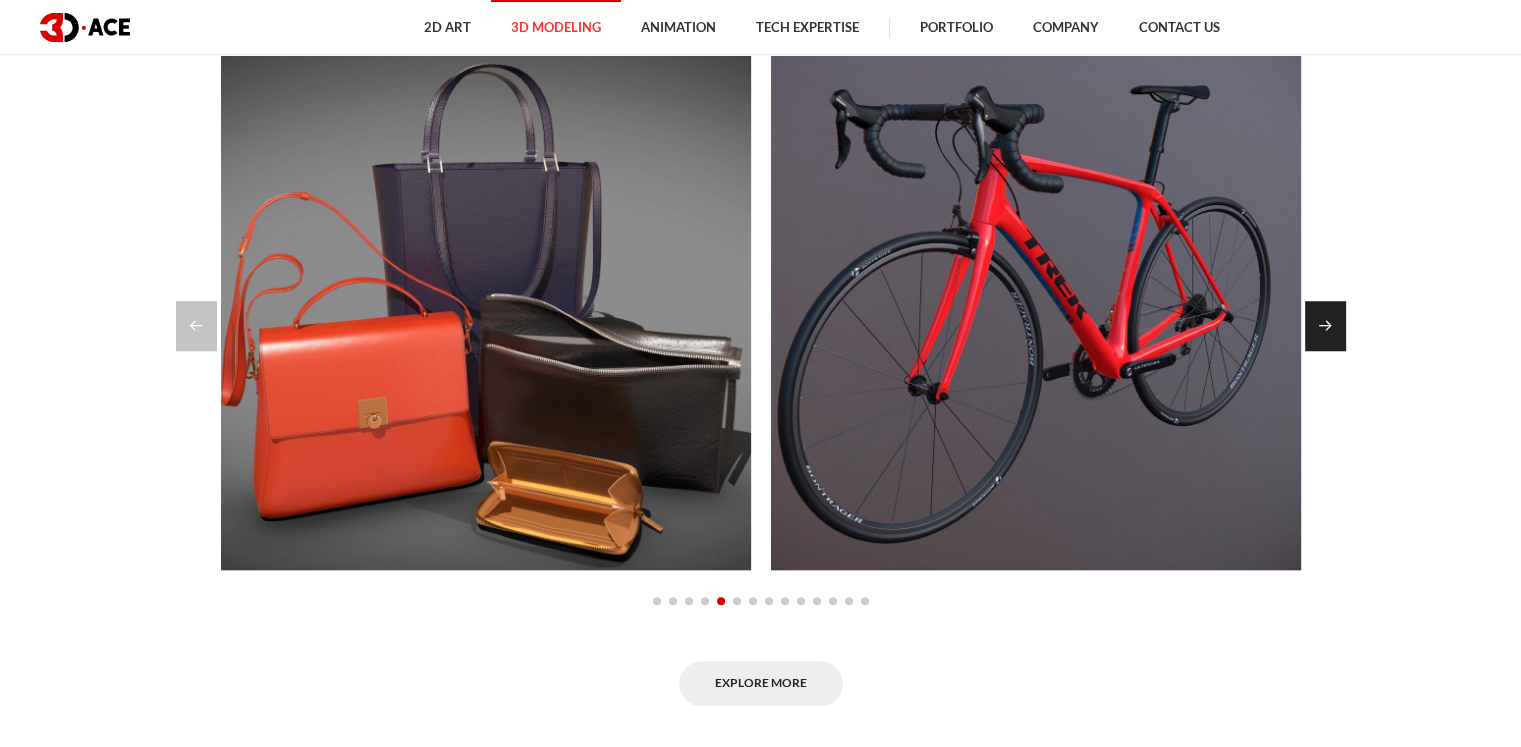 click at bounding box center [1325, 326] 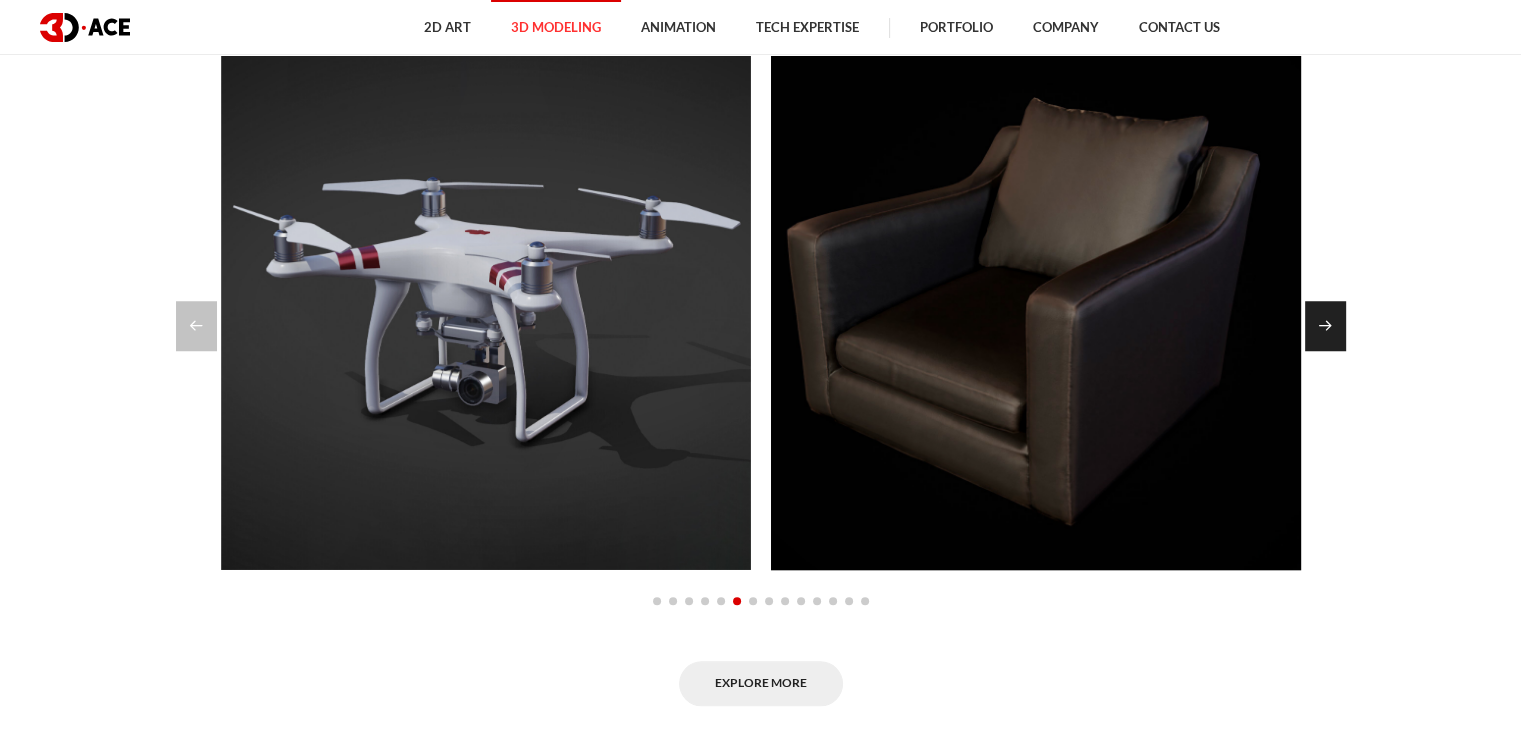 click at bounding box center (1325, 326) 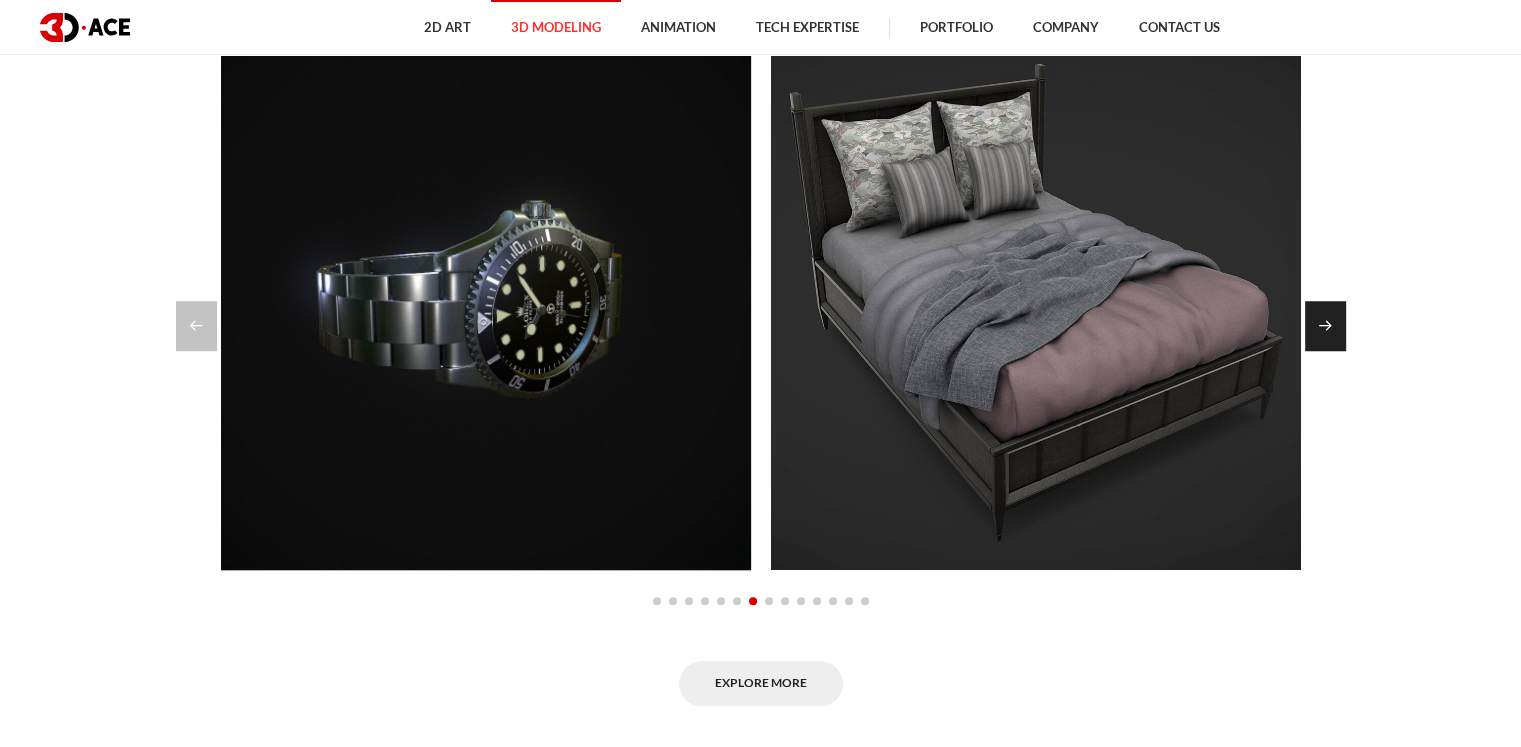 click at bounding box center [1325, 326] 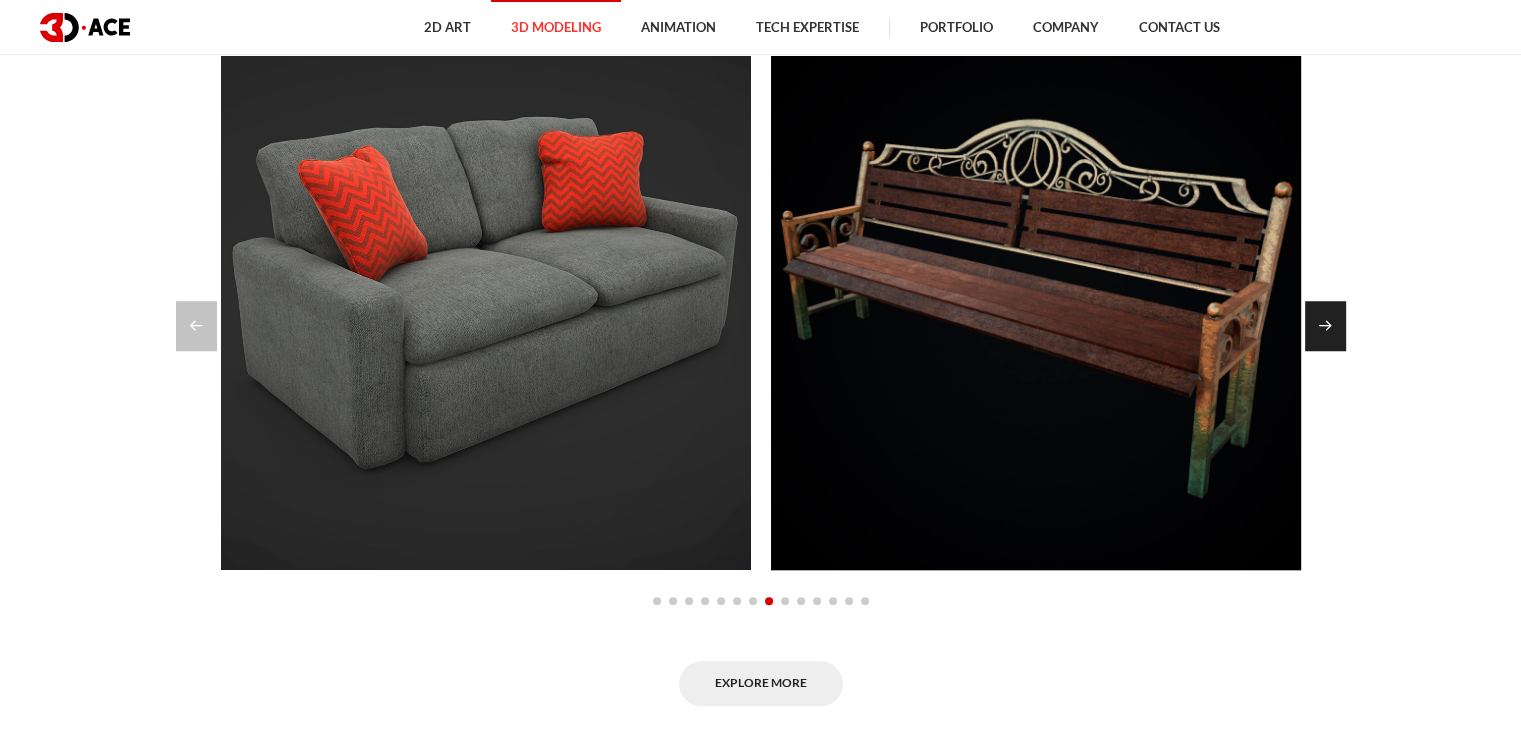 click at bounding box center [1325, 326] 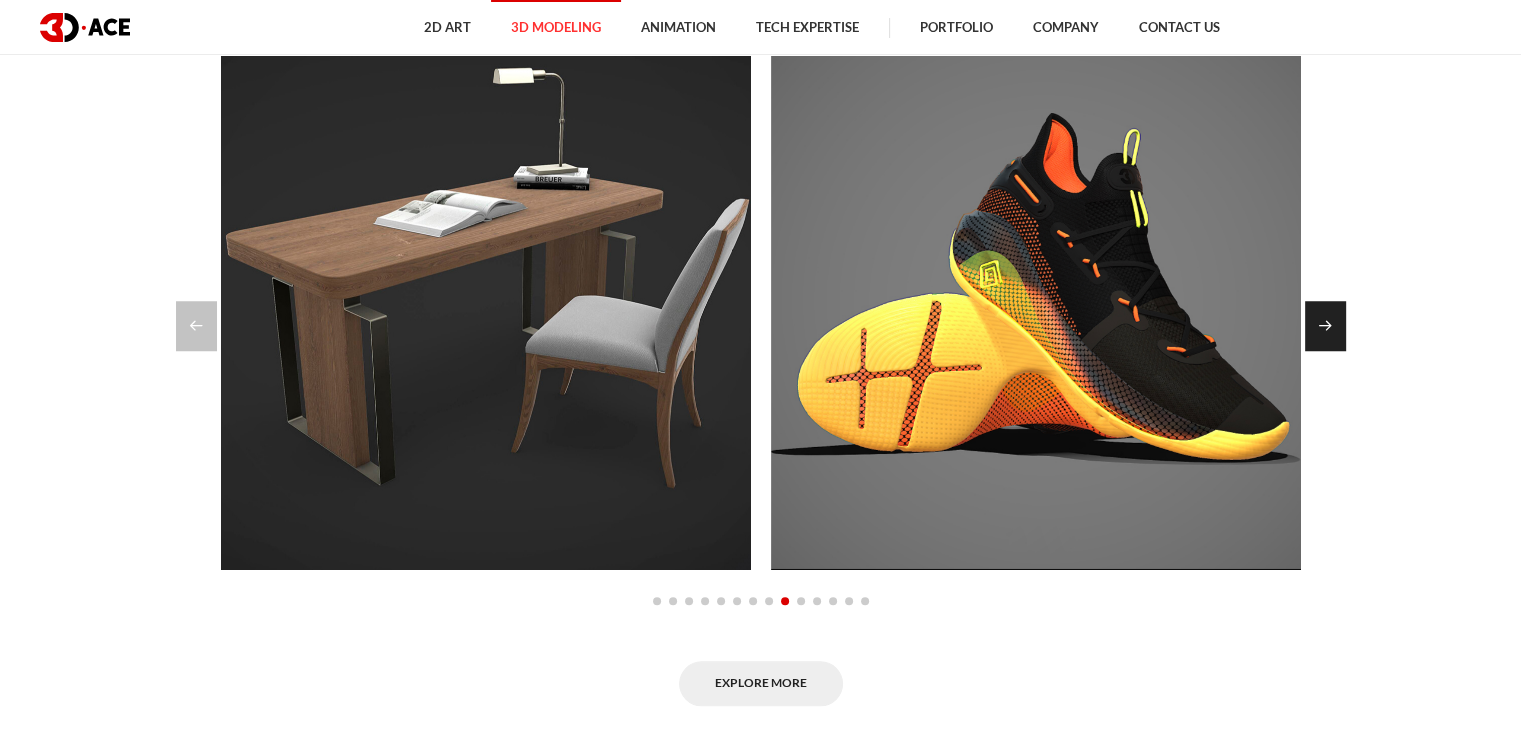 click at bounding box center (1325, 326) 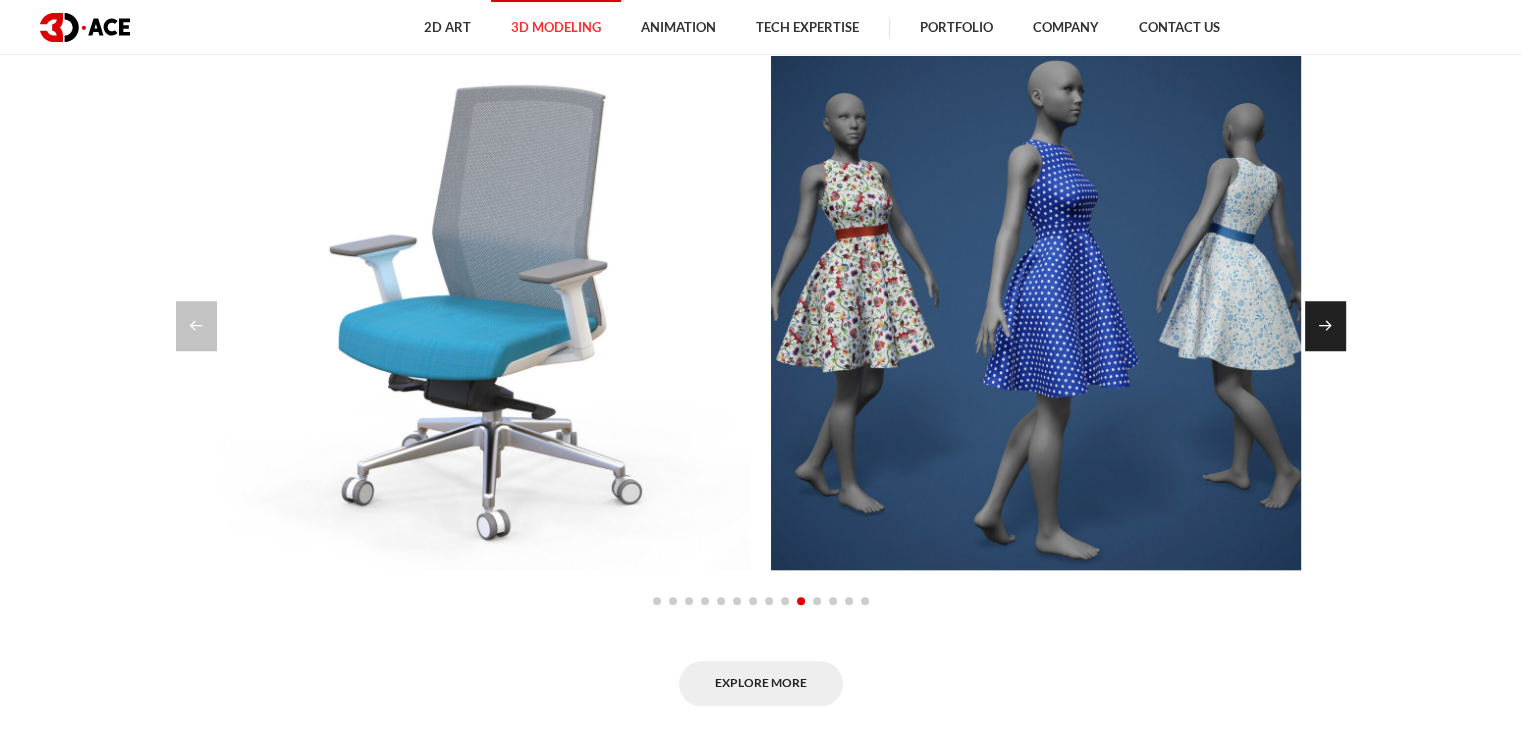 click at bounding box center (1325, 326) 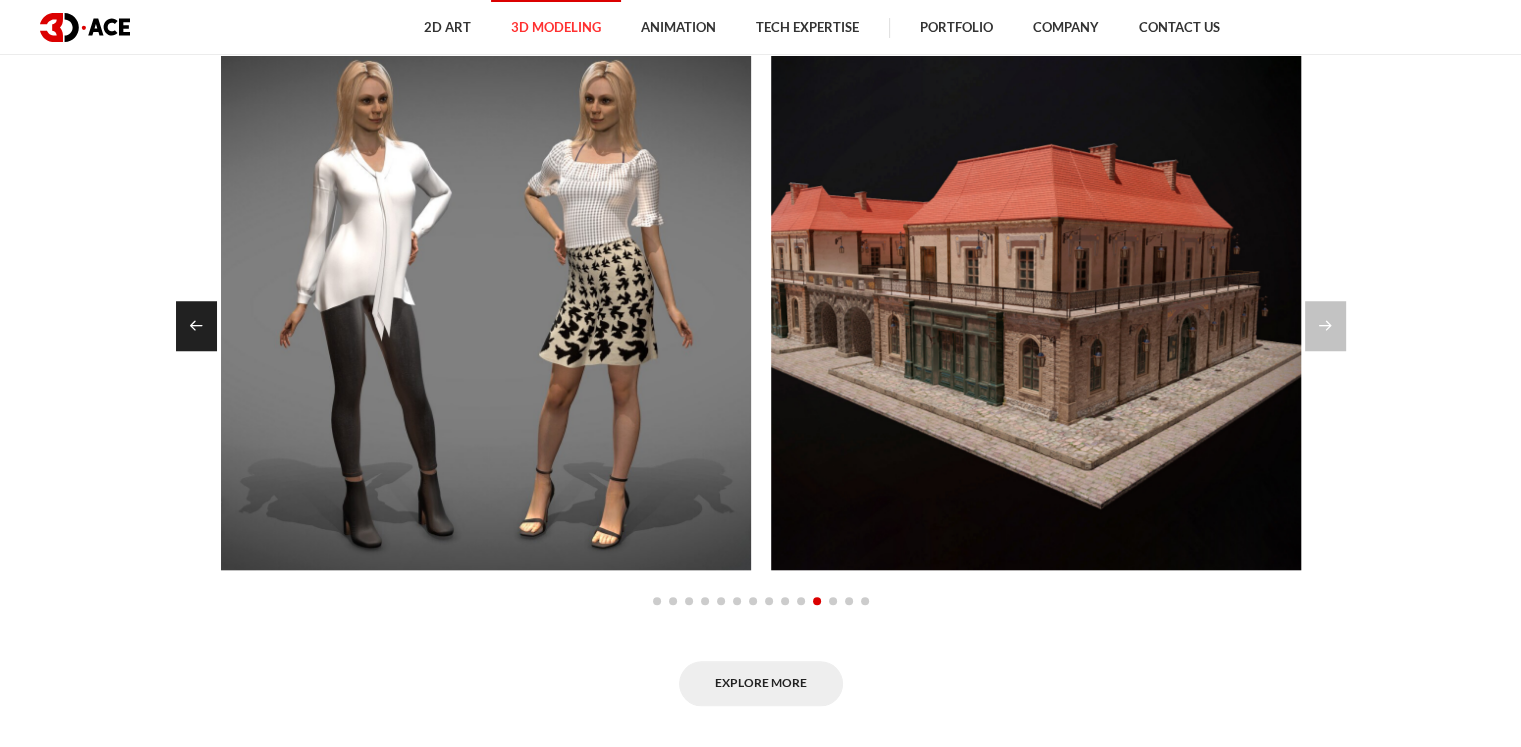 click at bounding box center (196, 326) 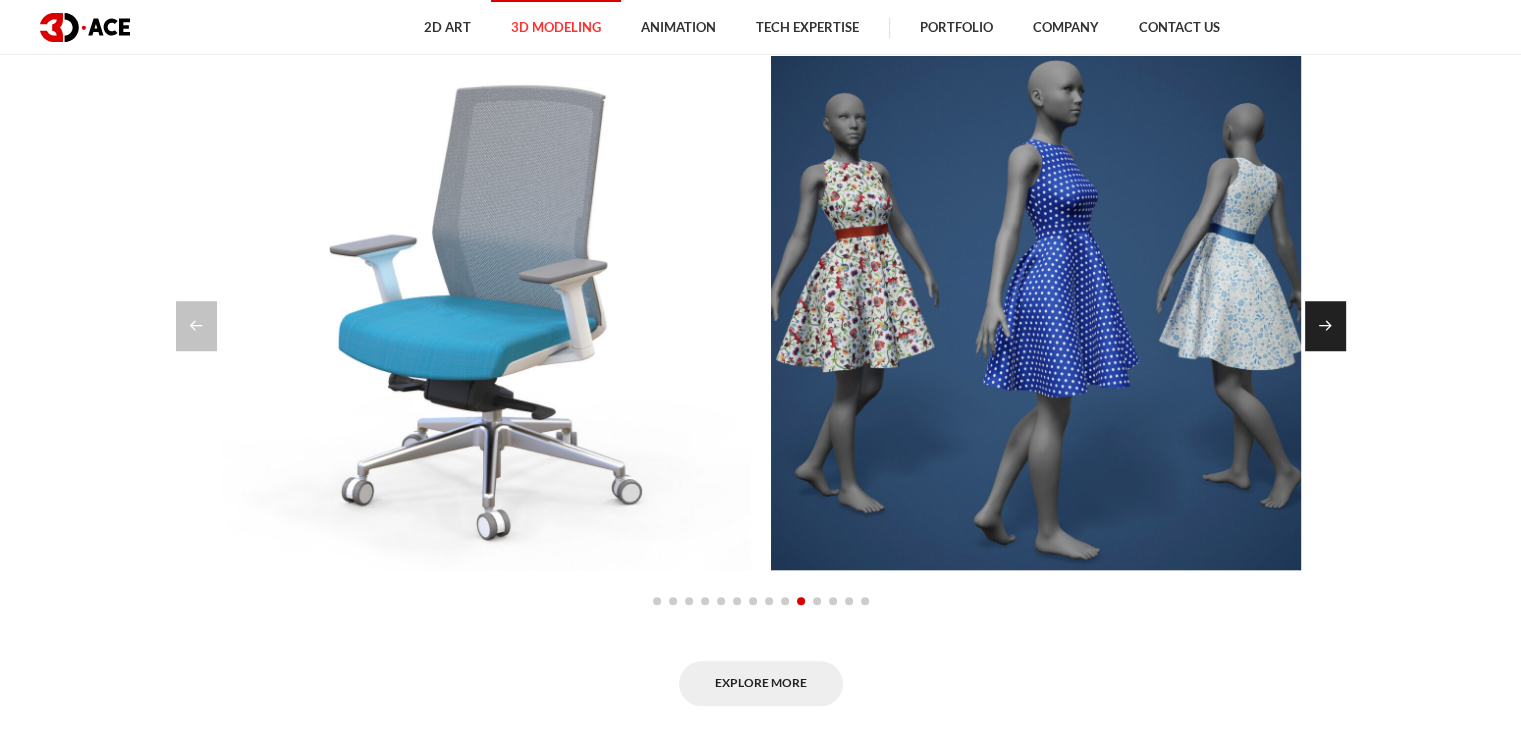 click at bounding box center (1325, 326) 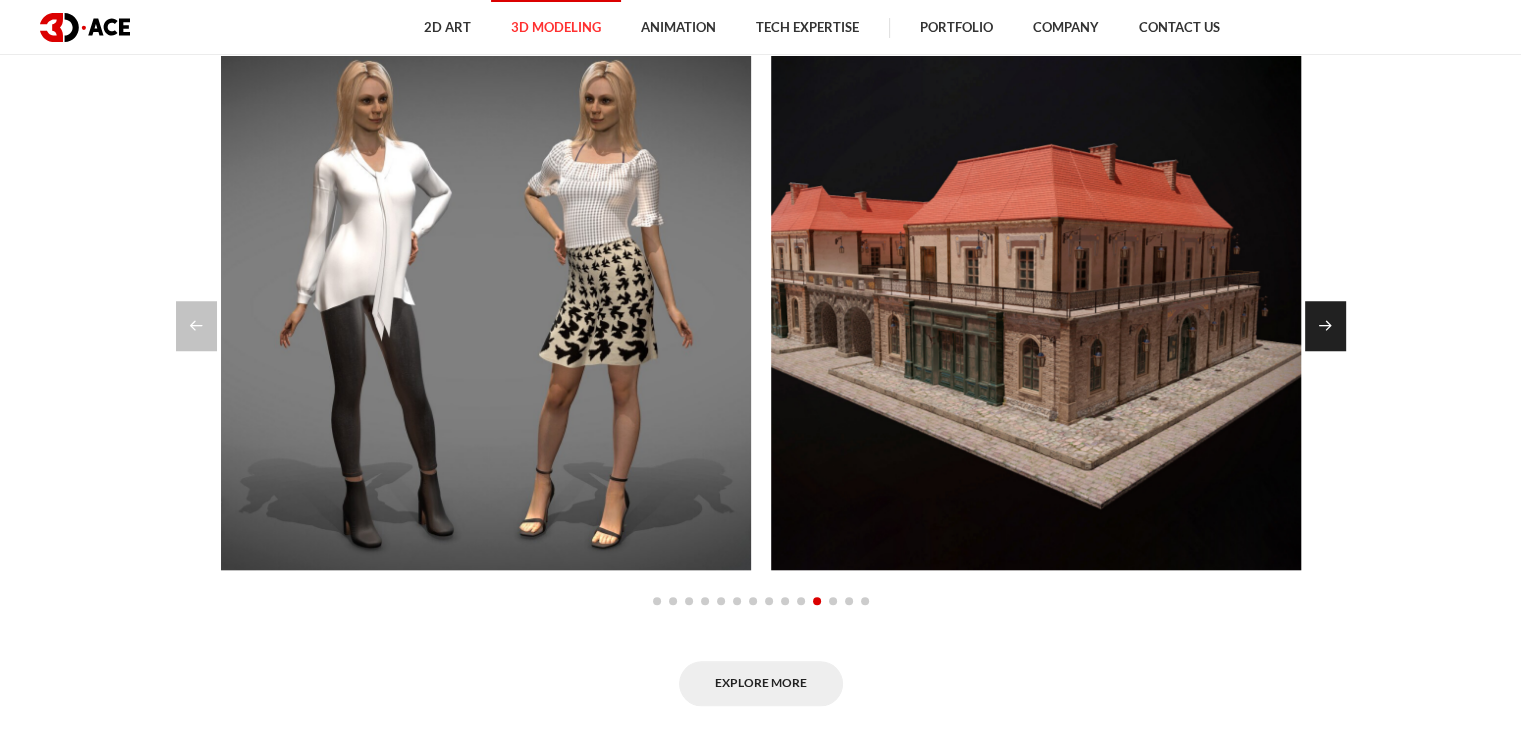 click at bounding box center [1325, 326] 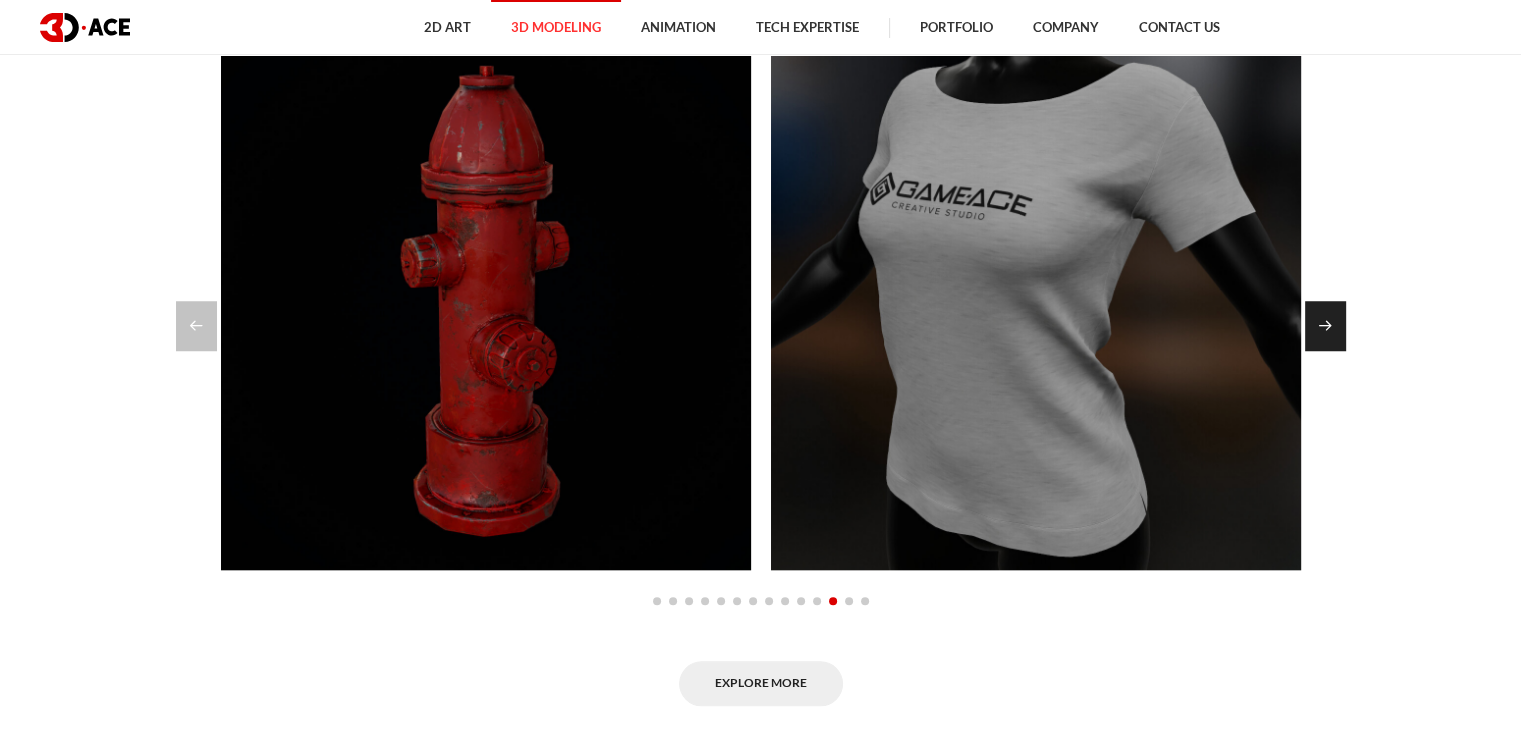 click at bounding box center (1325, 326) 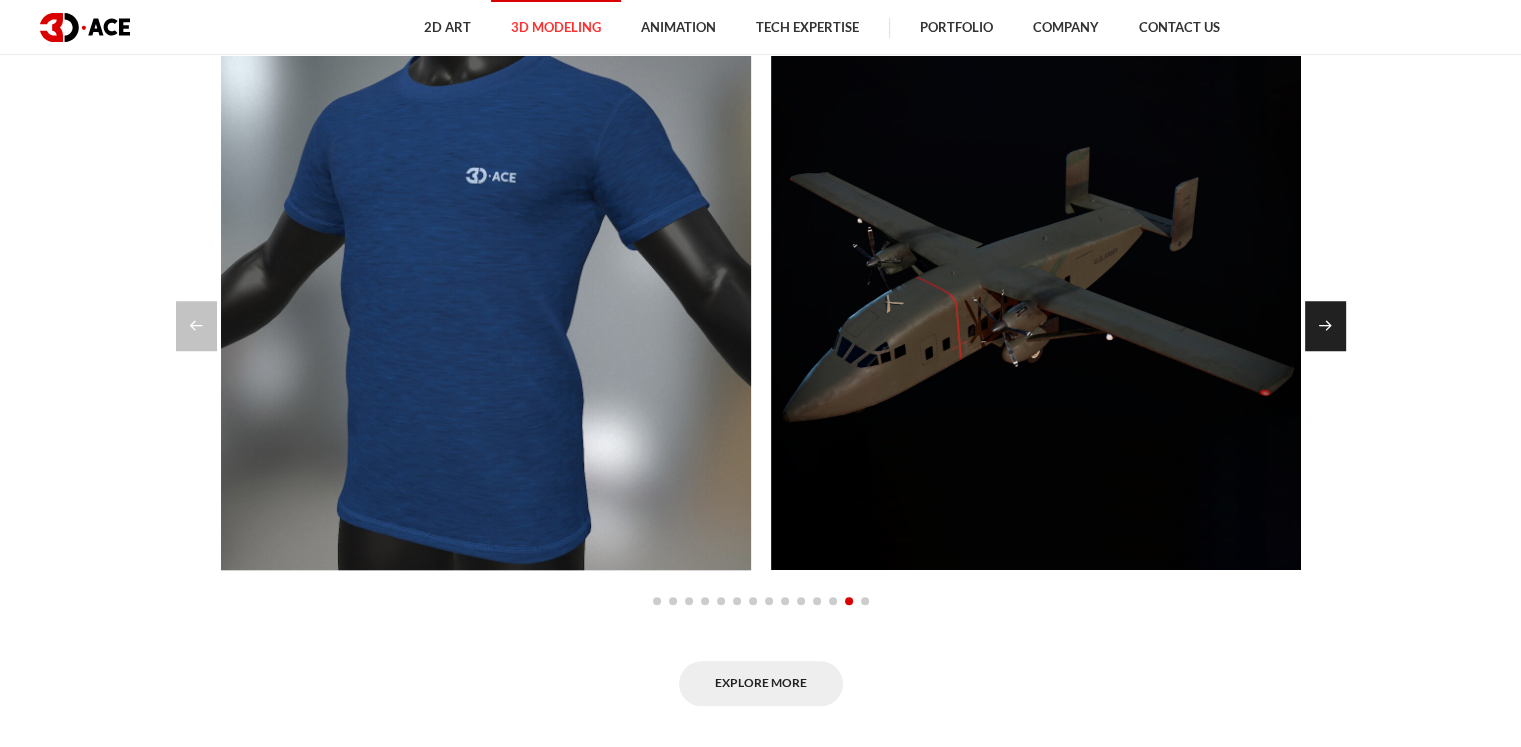 click at bounding box center [1325, 326] 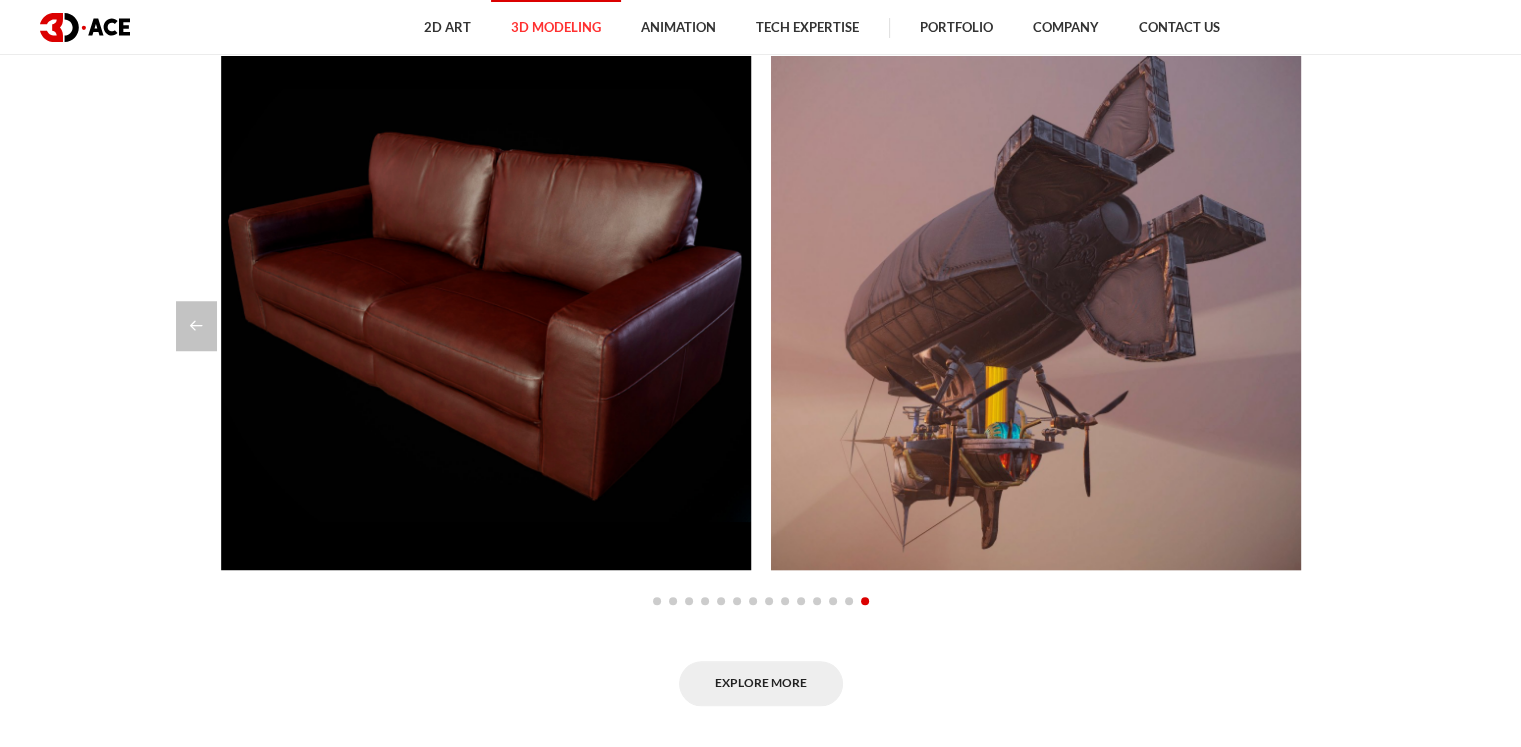 click at bounding box center [761, 326] 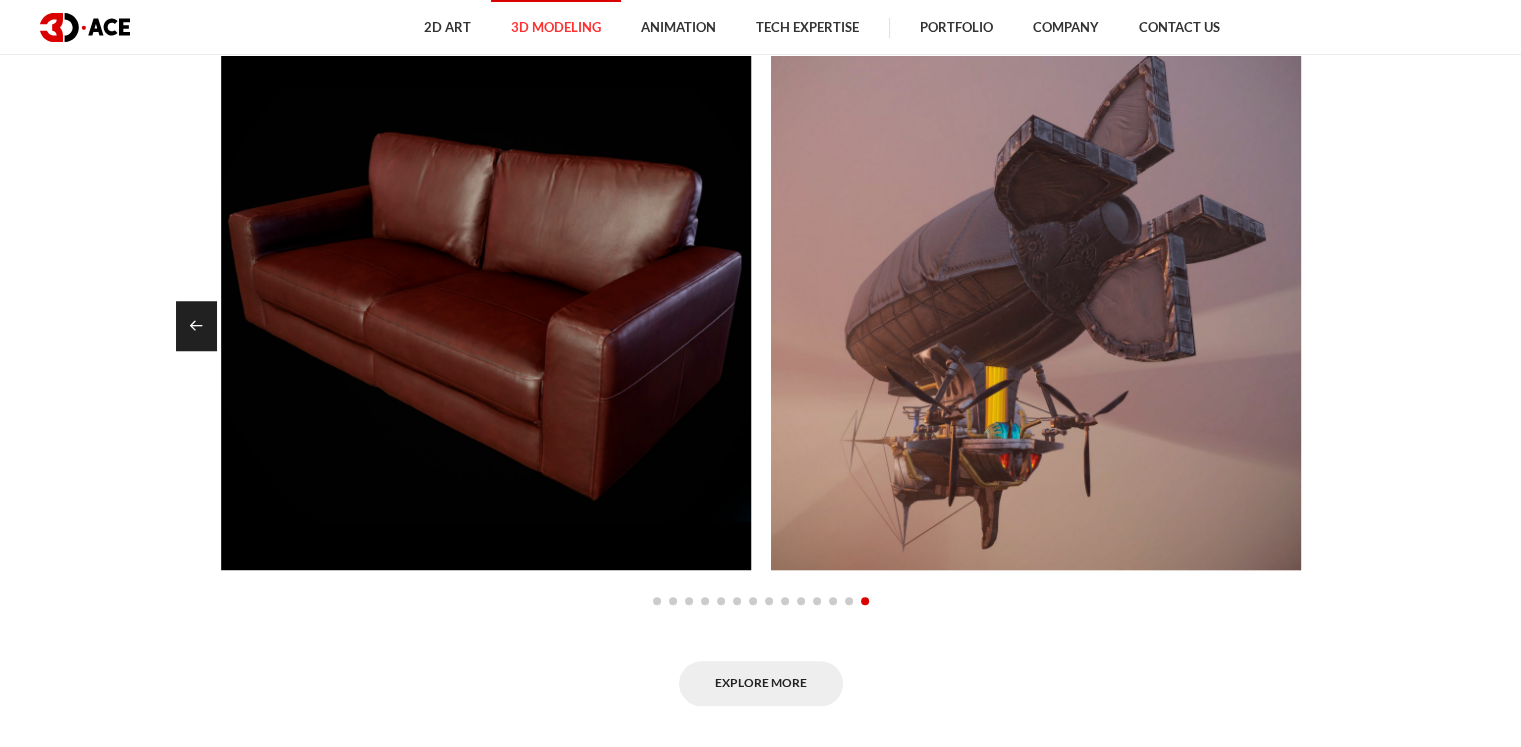 click at bounding box center (196, 326) 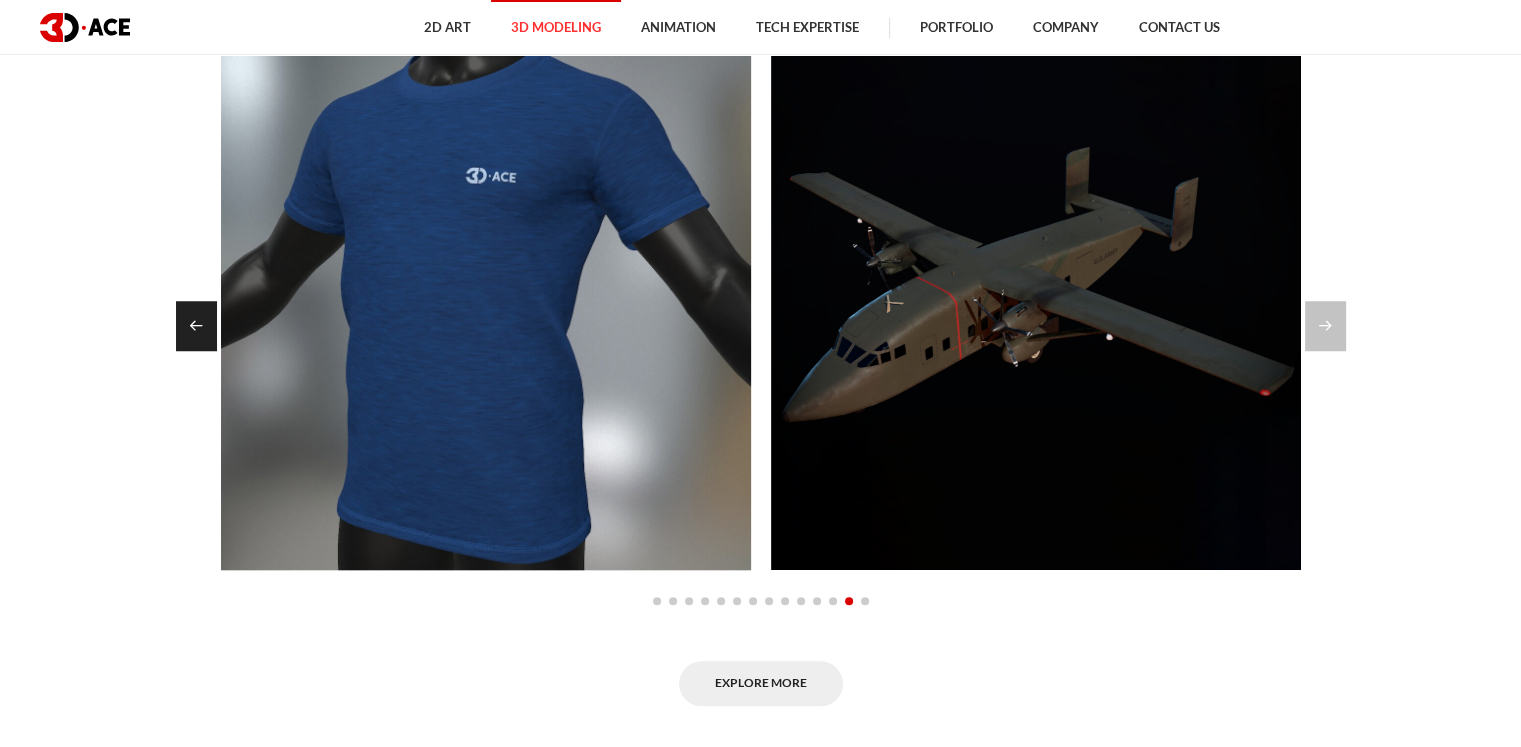 click at bounding box center (196, 326) 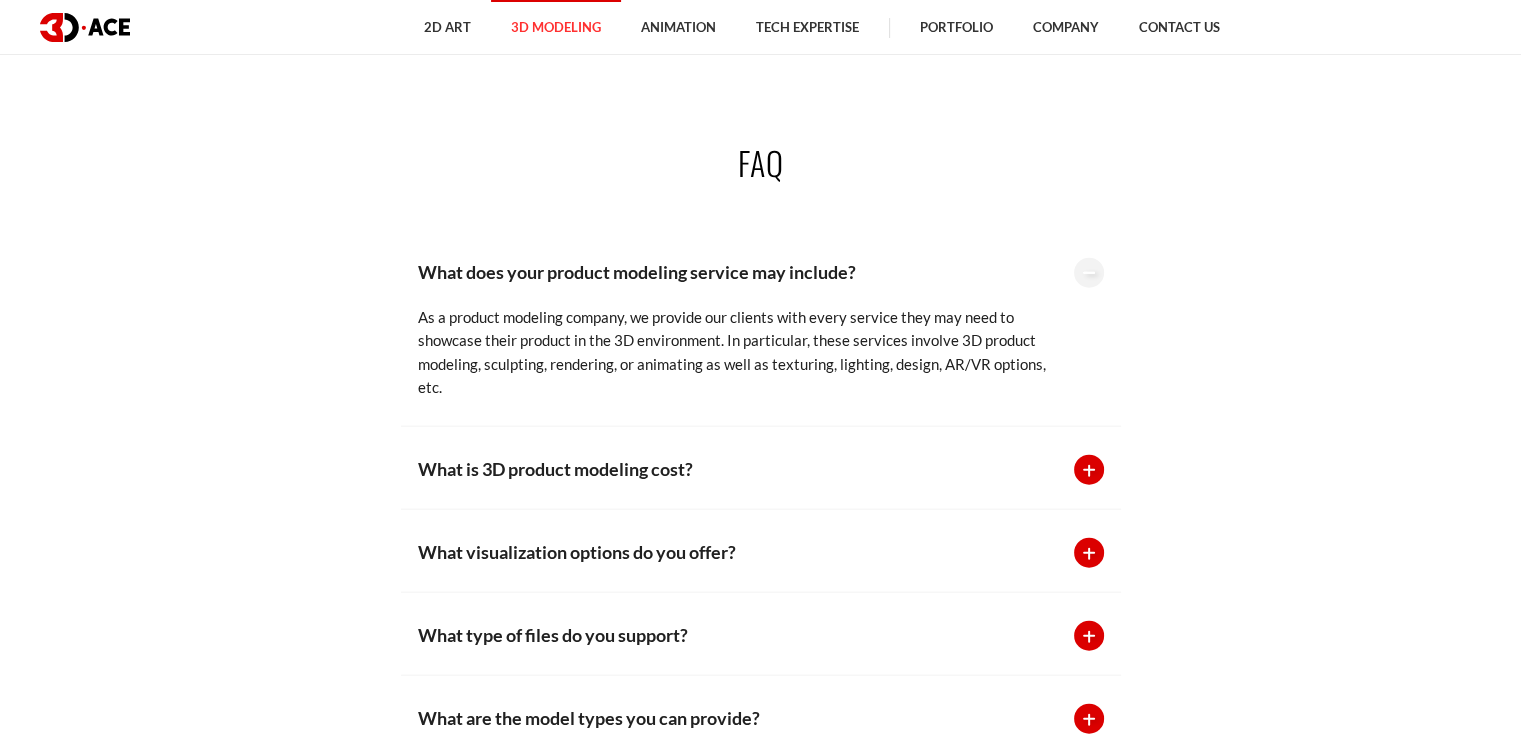 scroll, scrollTop: 4533, scrollLeft: 0, axis: vertical 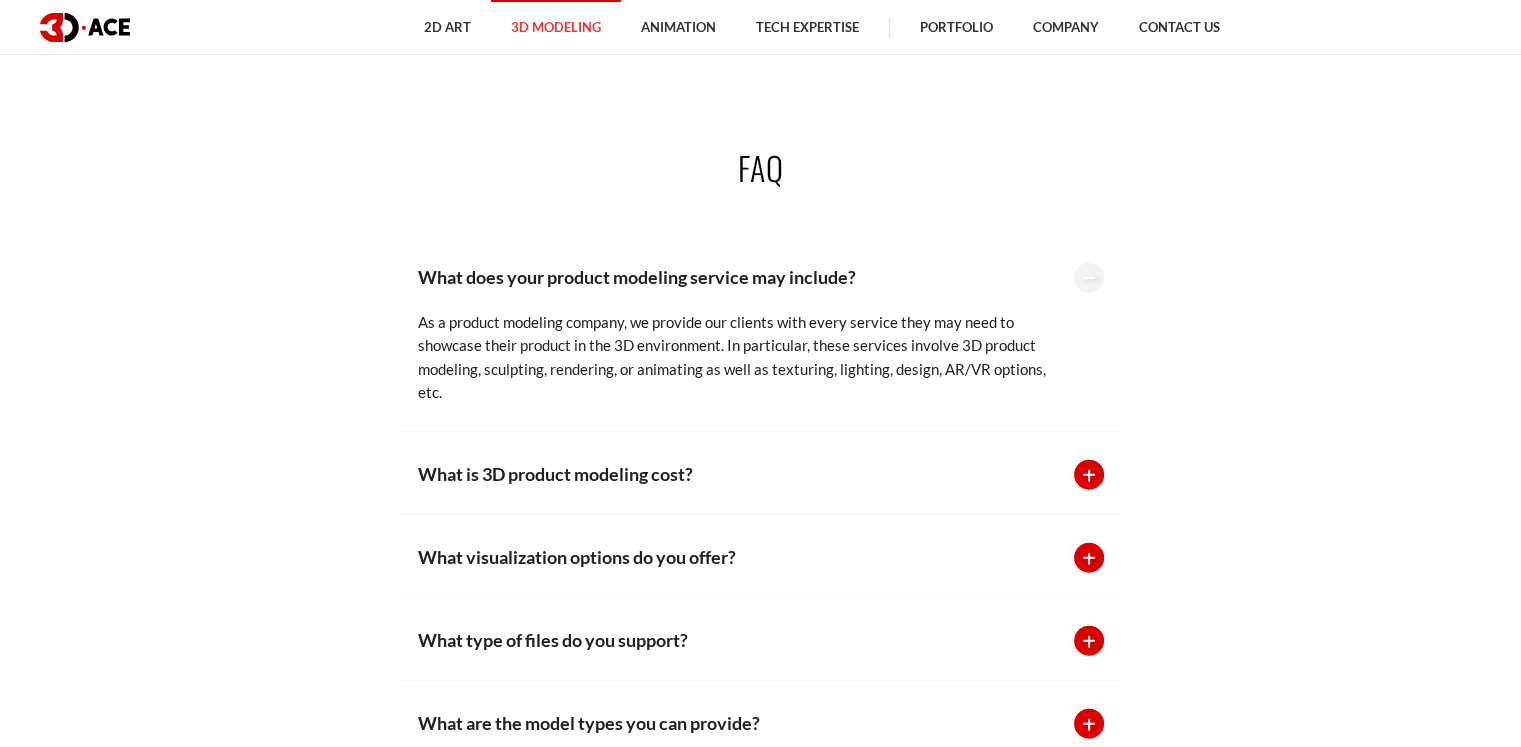 click on "What is 3D product modeling cost?" at bounding box center (736, 474) 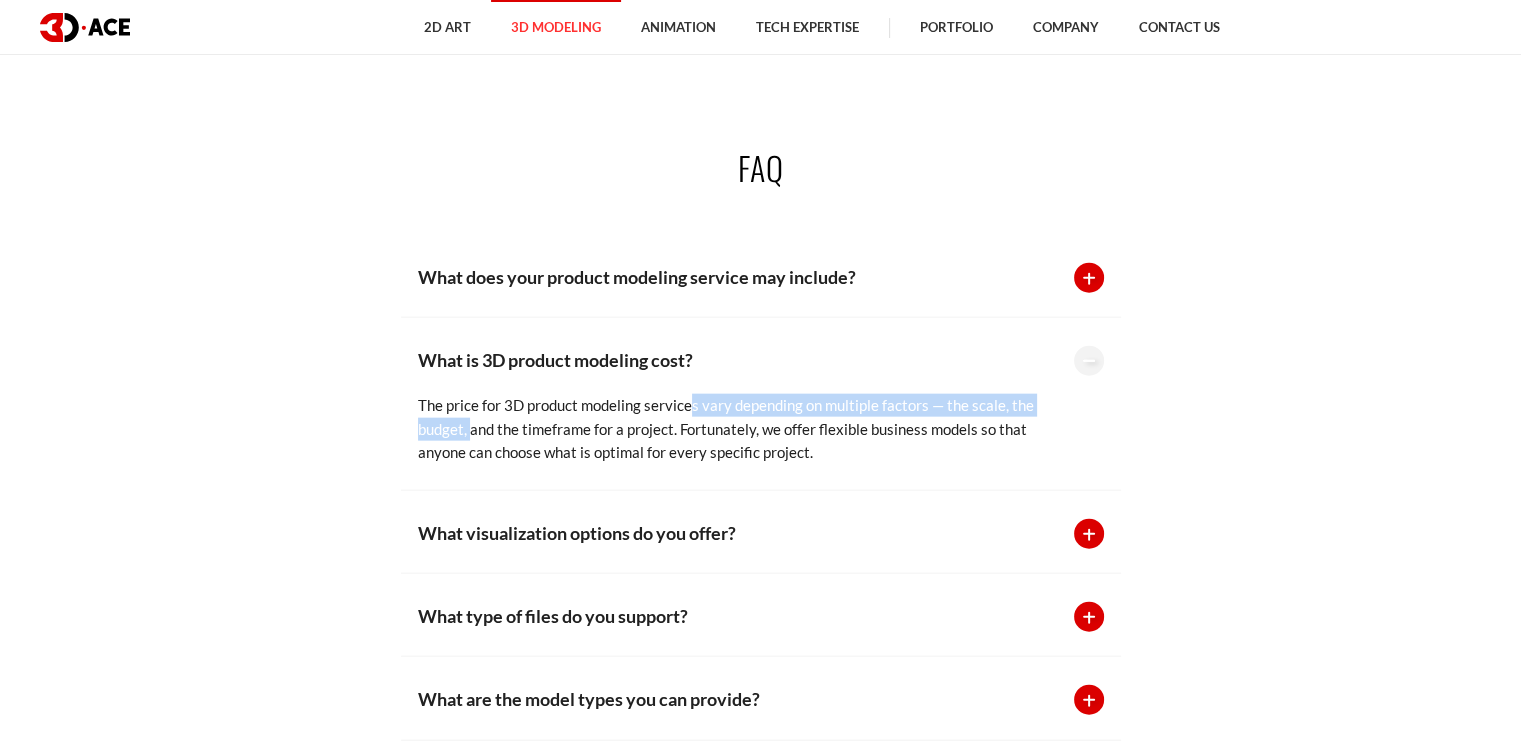 drag, startPoint x: 421, startPoint y: 389, endPoint x: 844, endPoint y: 395, distance: 423.04254 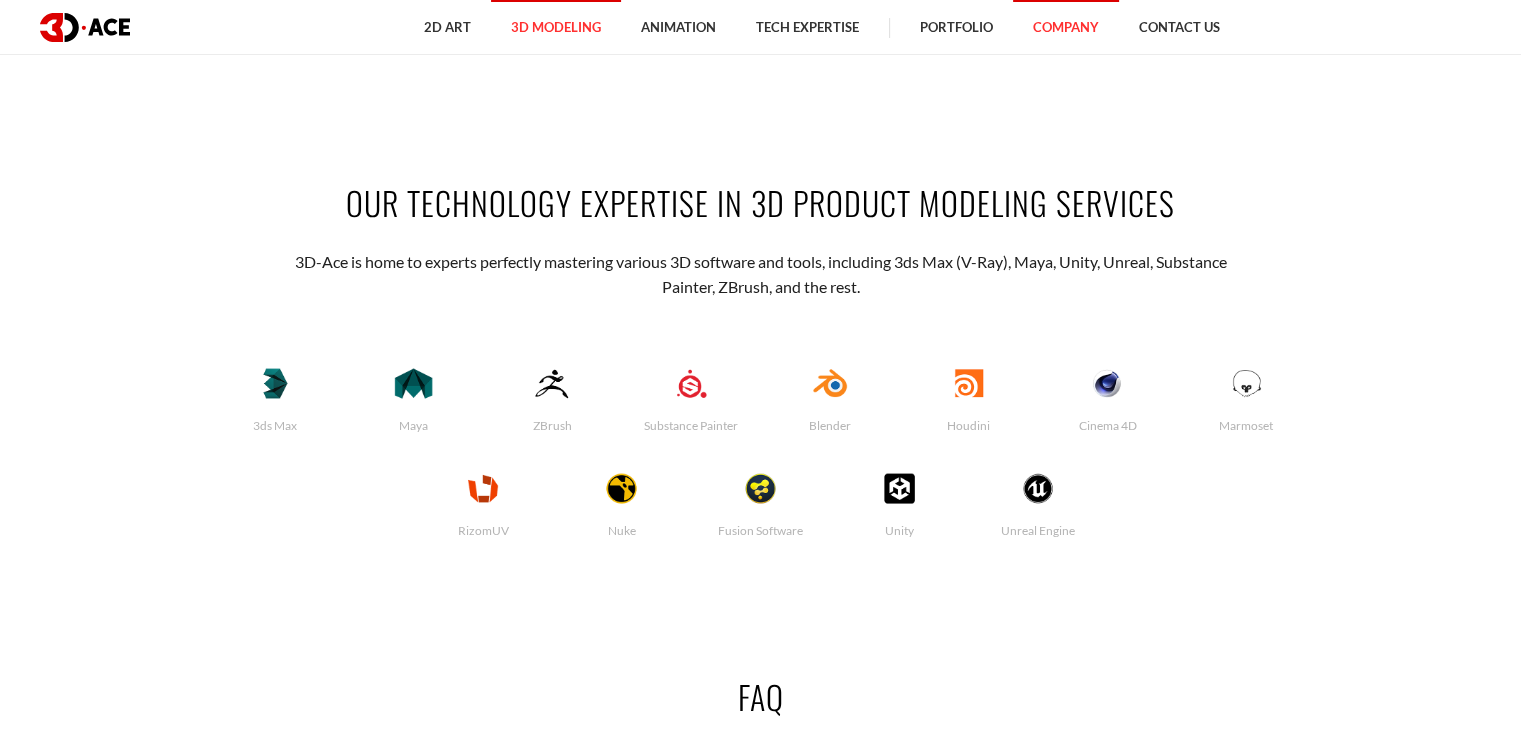 scroll, scrollTop: 4000, scrollLeft: 0, axis: vertical 